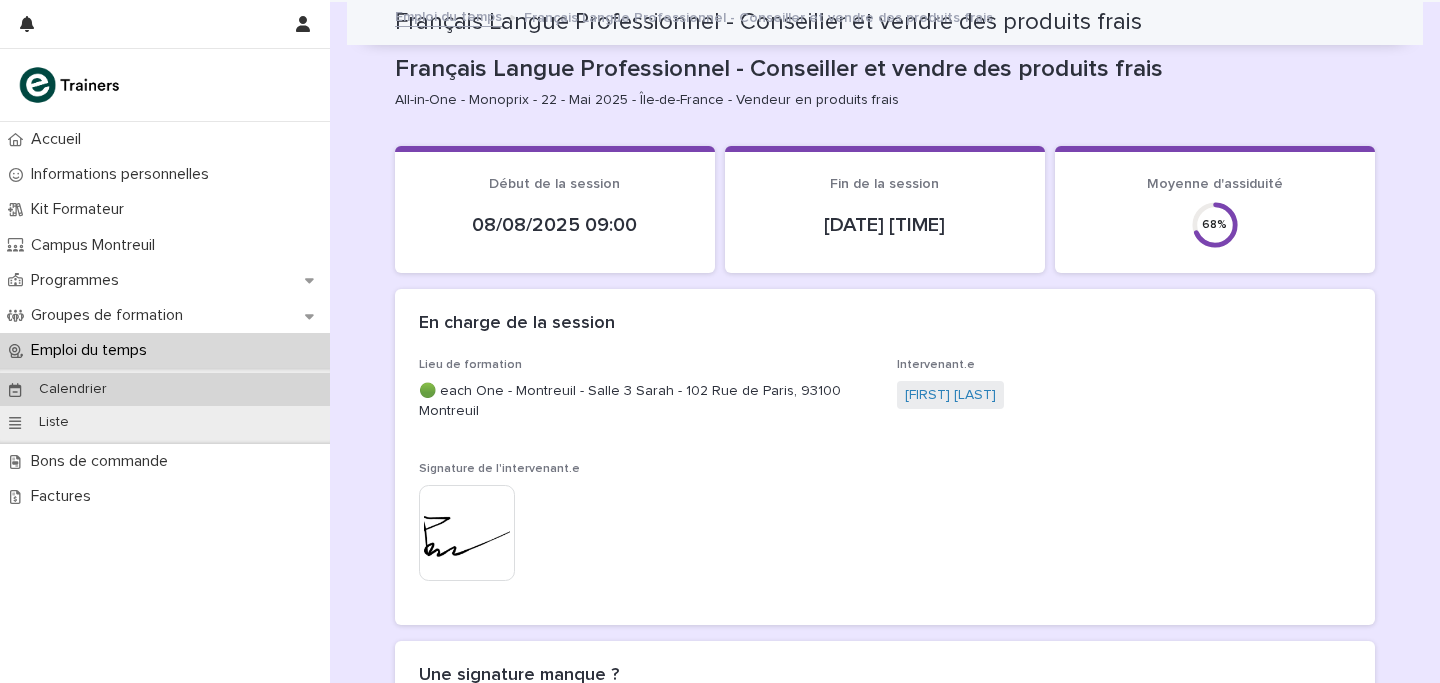 scroll, scrollTop: 0, scrollLeft: 0, axis: both 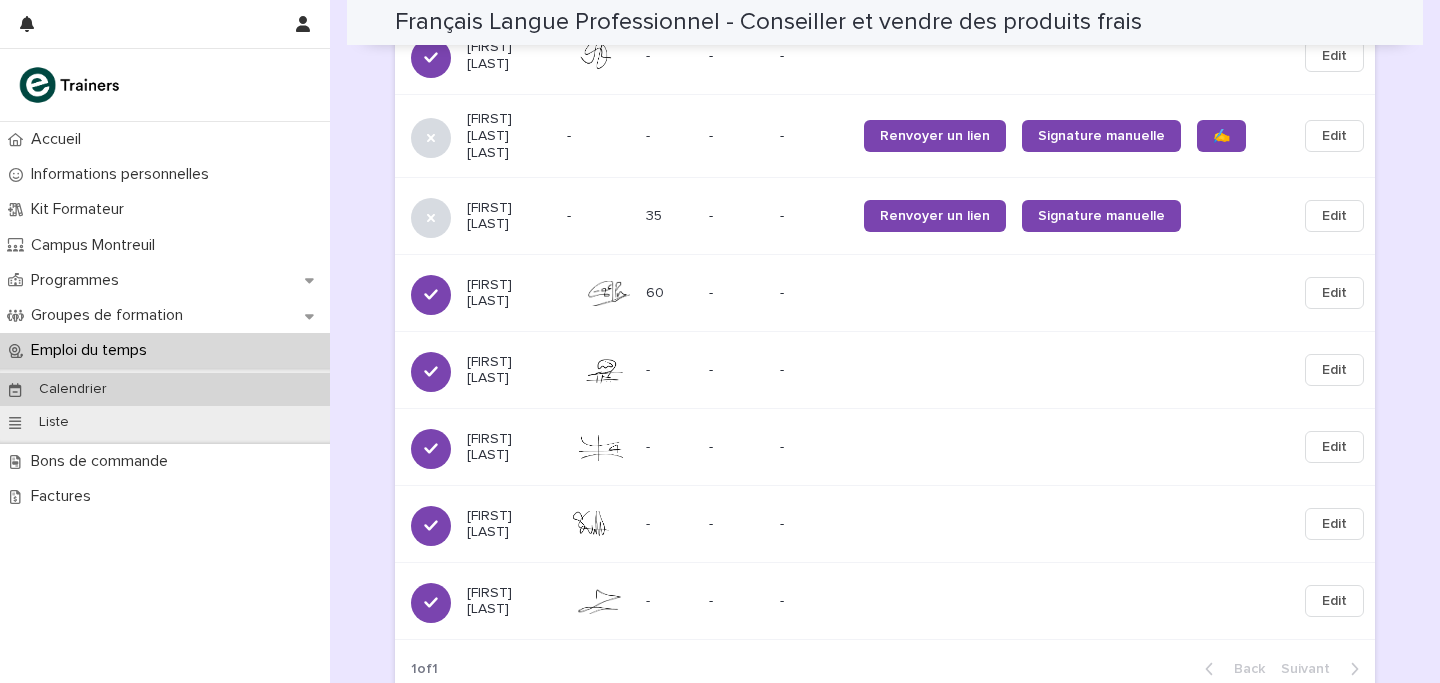 click on "Calendrier" at bounding box center (73, 389) 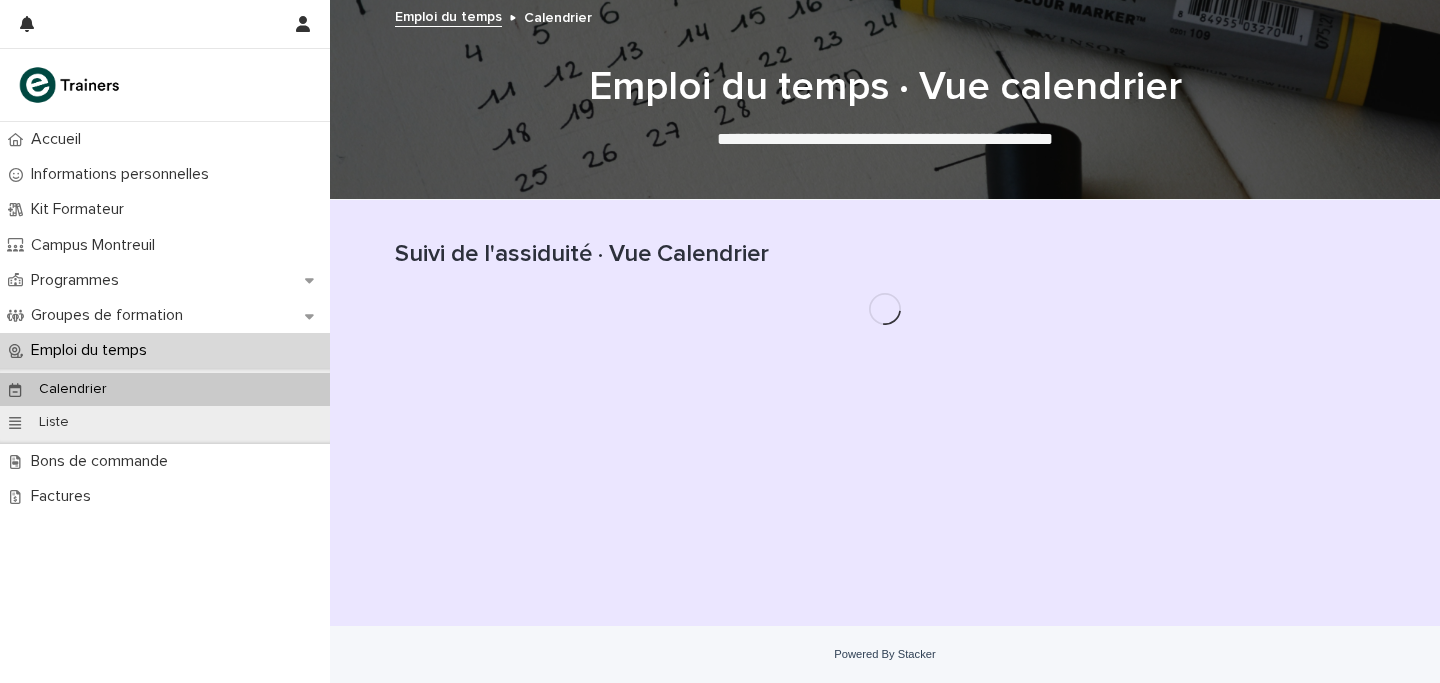 scroll, scrollTop: 0, scrollLeft: 0, axis: both 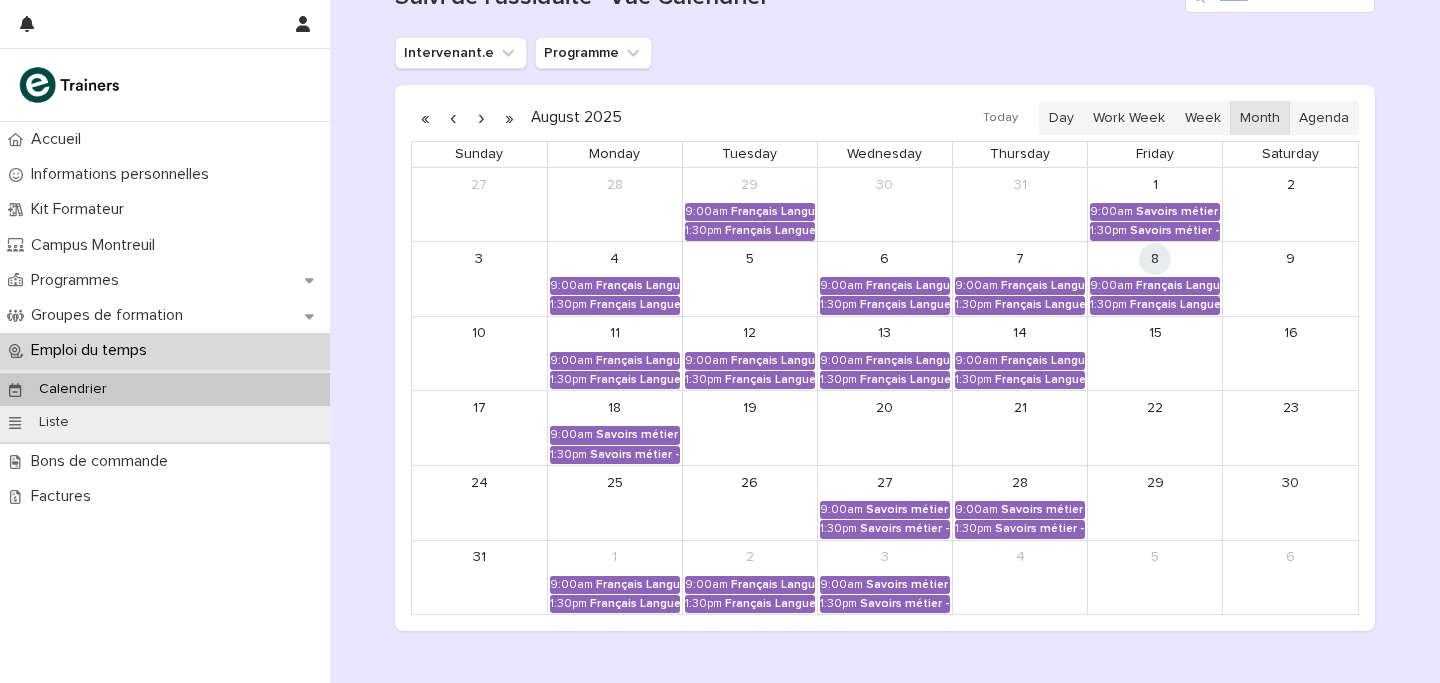 click on "[DATE] [TIME] [GENERAL] - [GENERAL] [DATE] [TIME] [GENERAL] - [GENERAL]" at bounding box center (1155, 279) 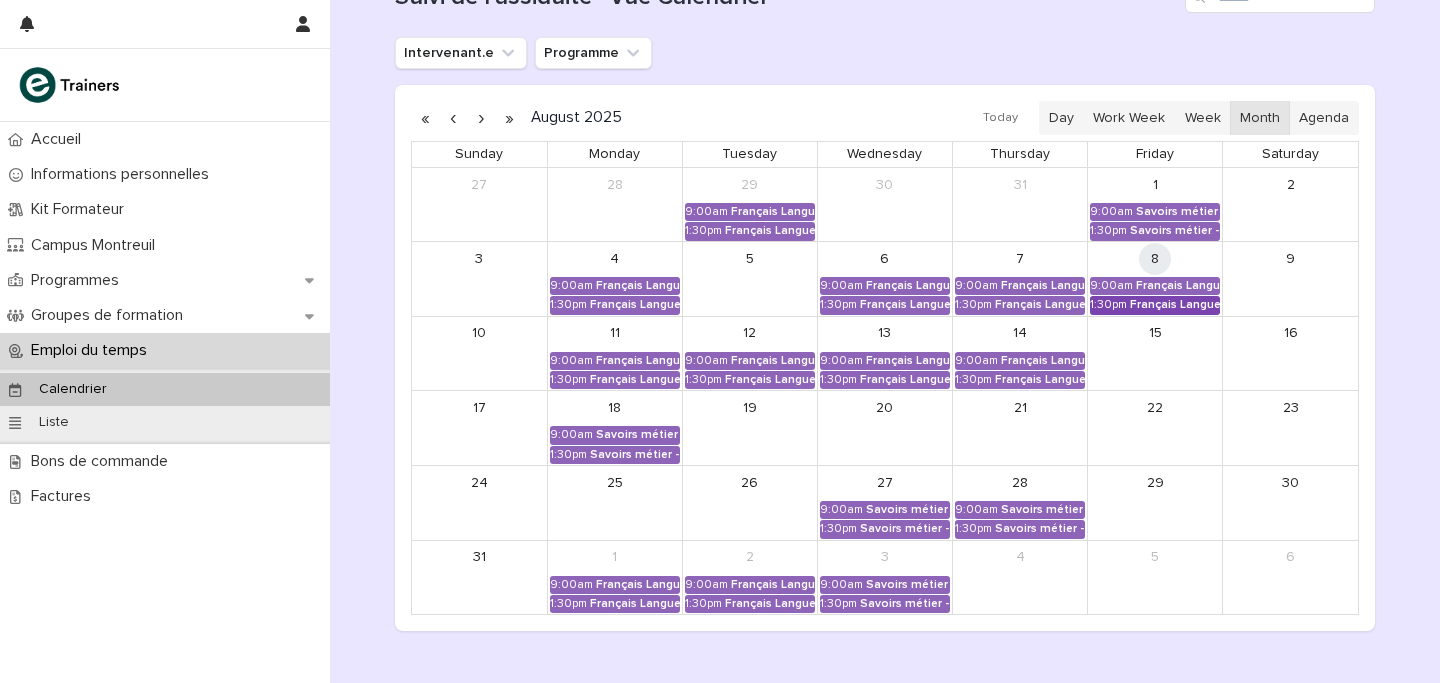 click on "Français Langue Professionnel - Conseiller et vendre des produits frais" at bounding box center (1175, 305) 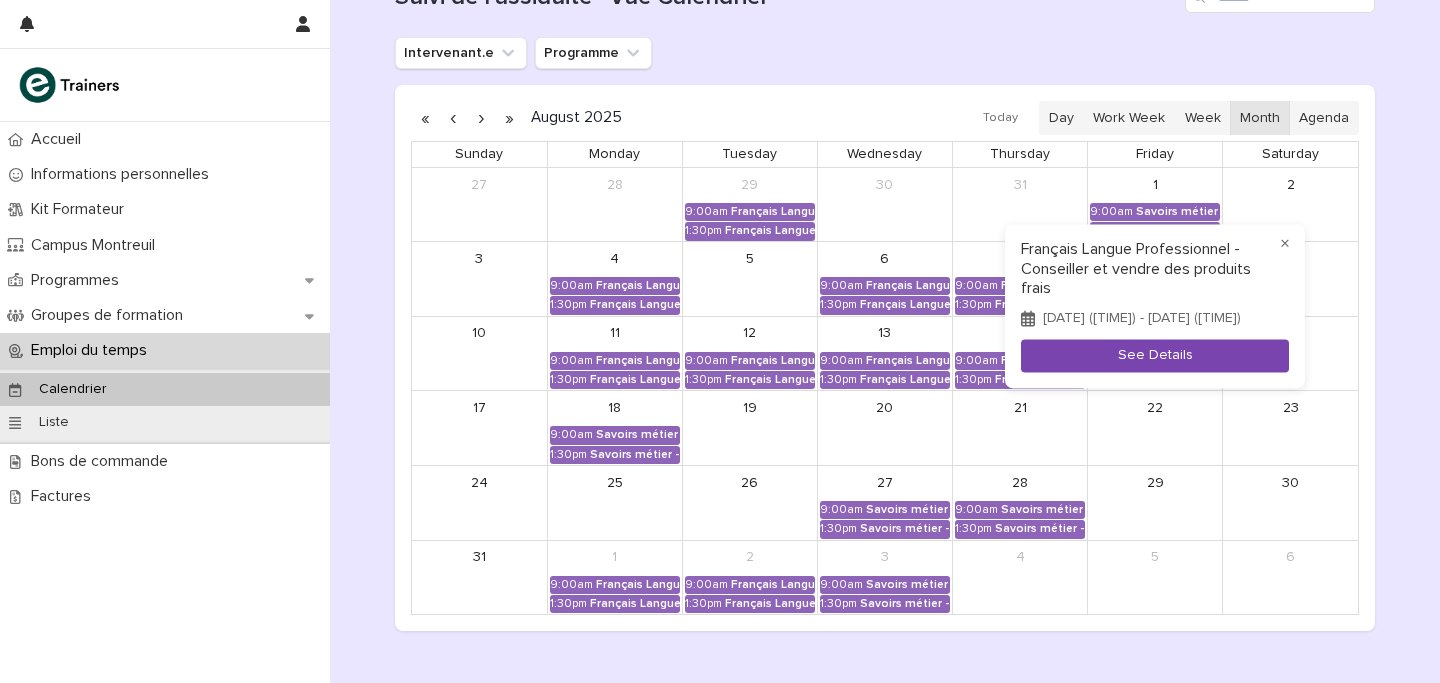 click on "See Details" at bounding box center [1155, 355] 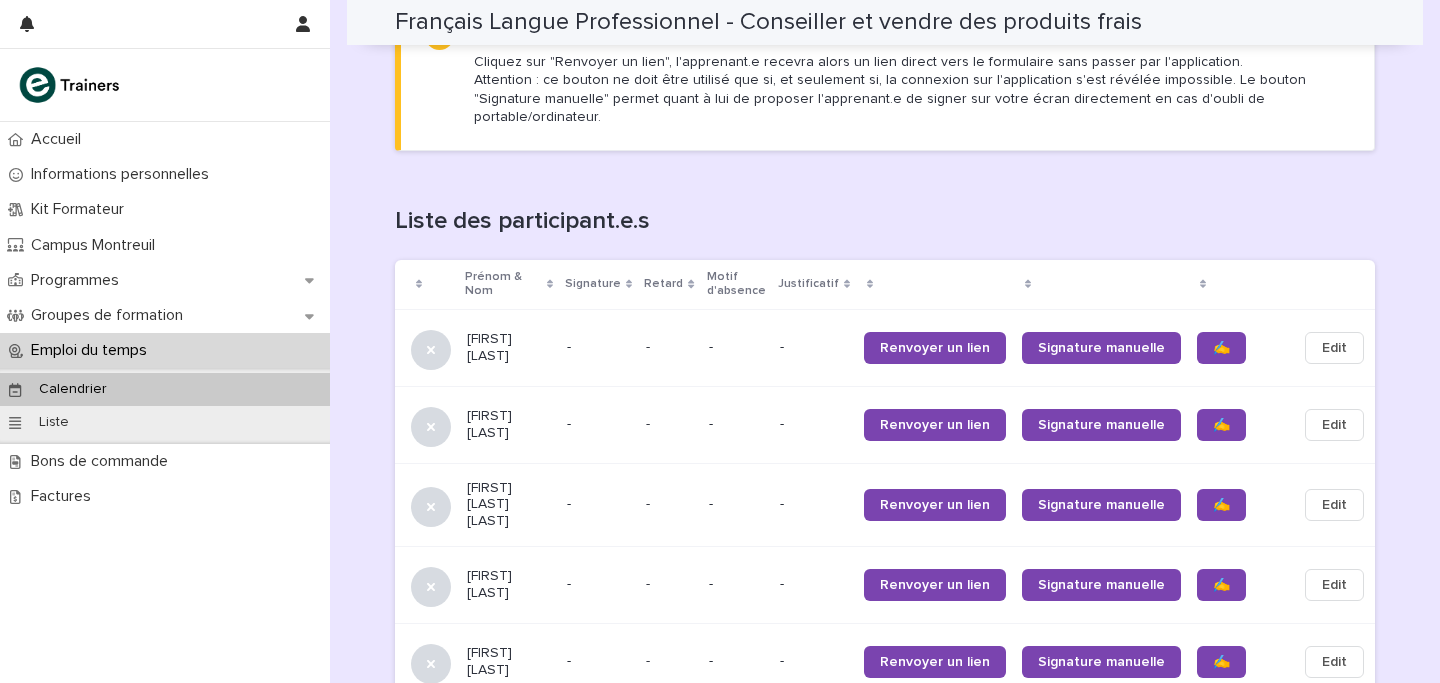 scroll, scrollTop: 1173, scrollLeft: 0, axis: vertical 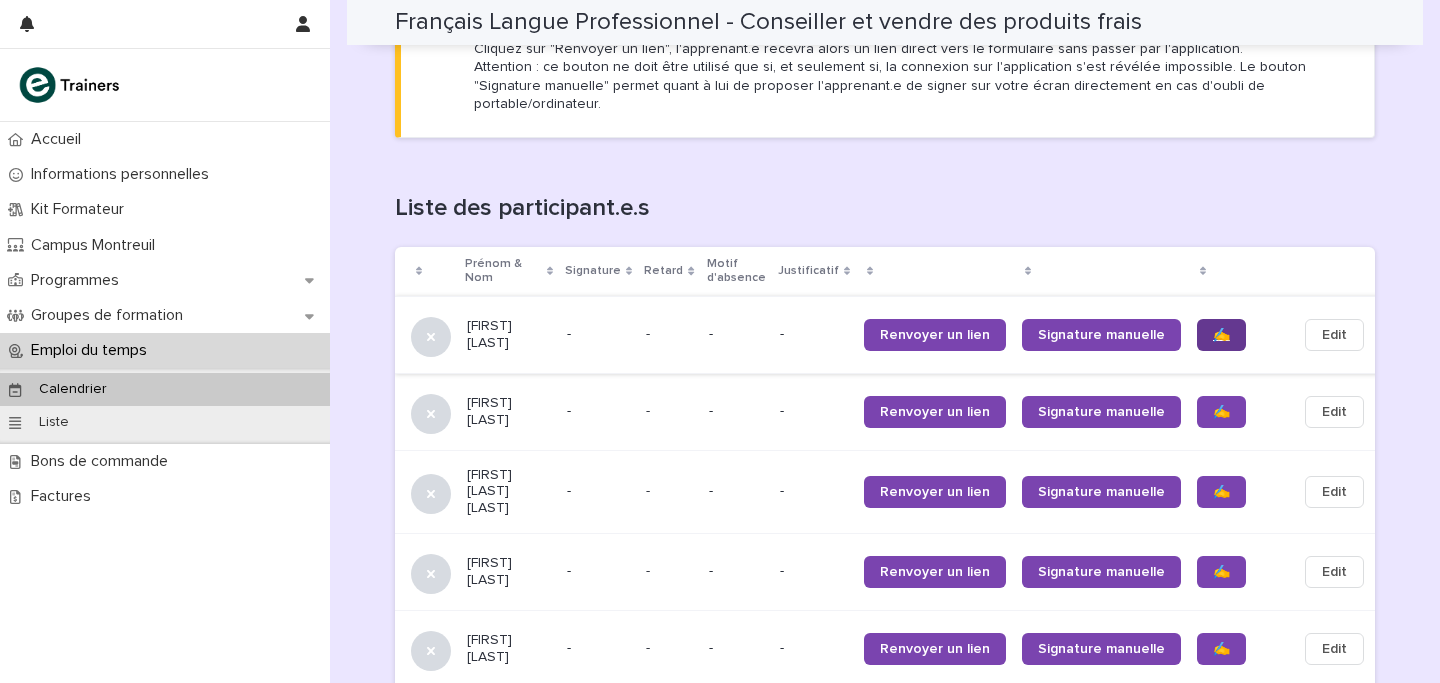 click on "✍️" at bounding box center [1221, 335] 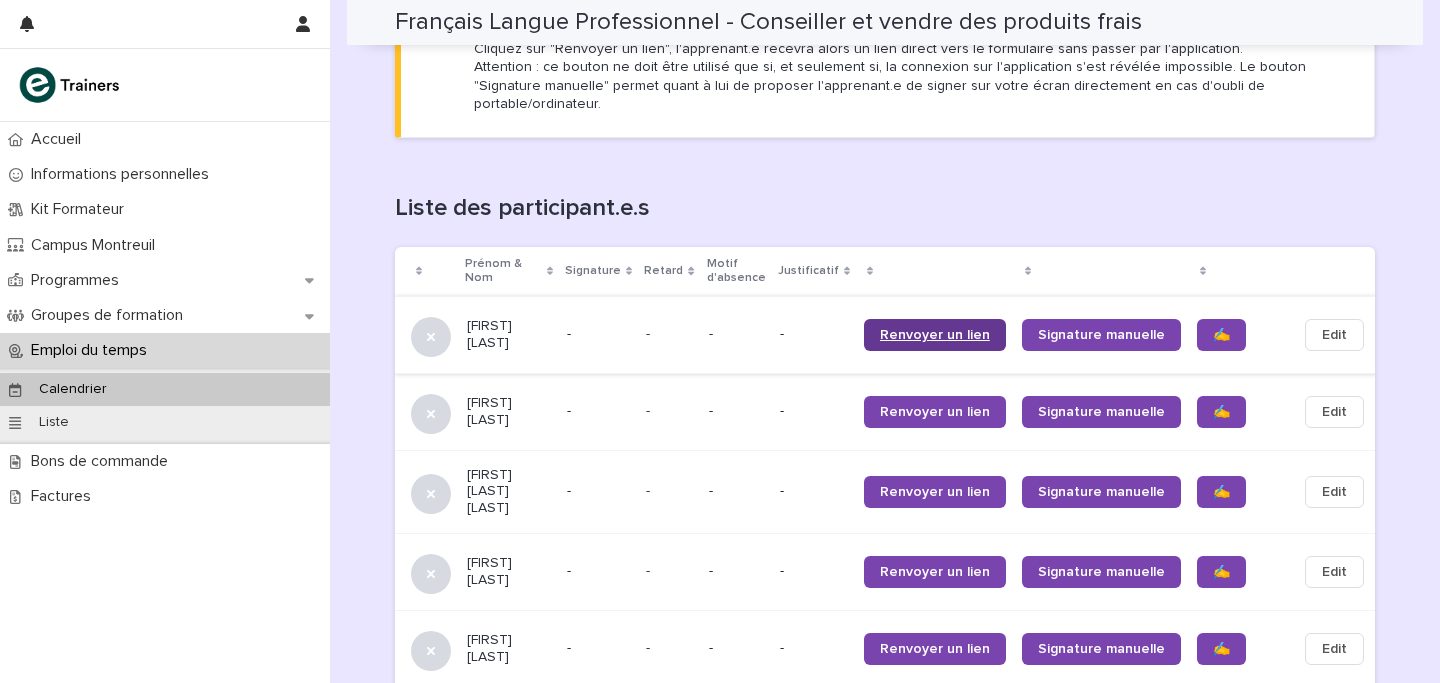 scroll, scrollTop: 1353, scrollLeft: 0, axis: vertical 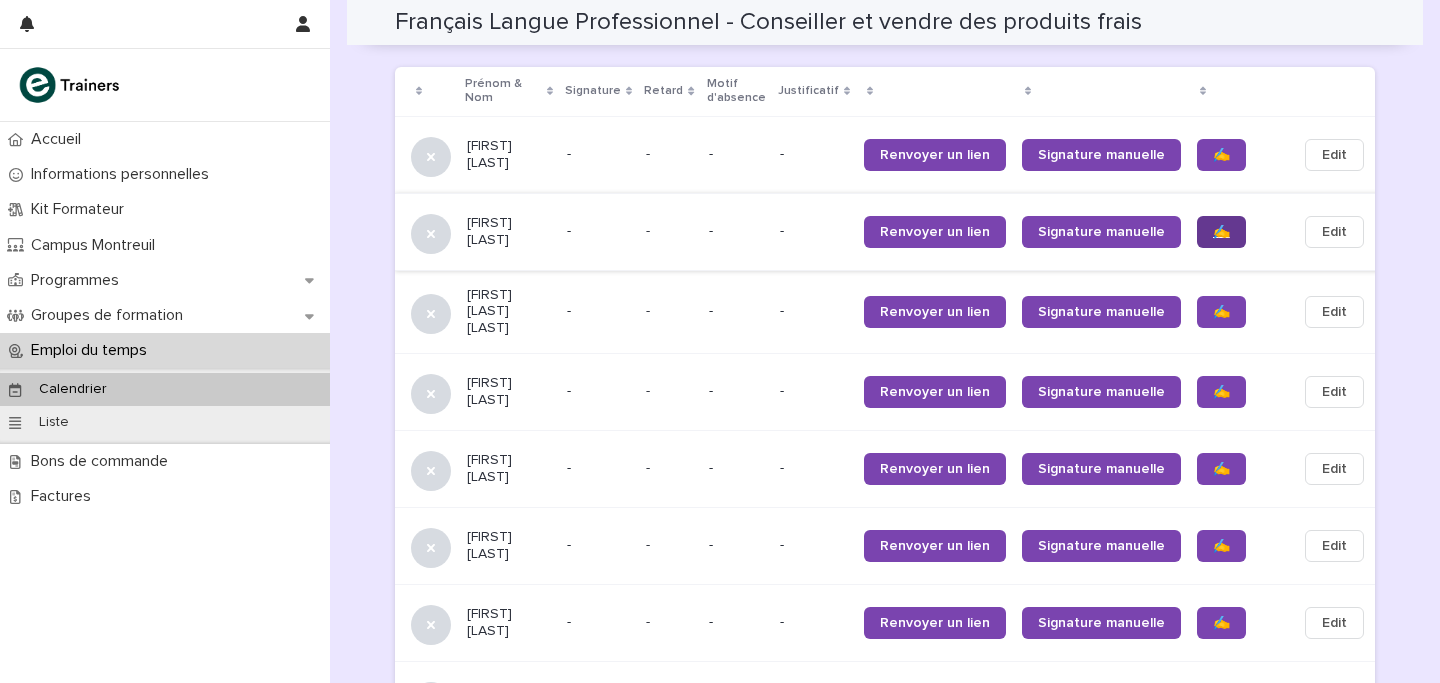 click on "✍️" at bounding box center [1221, 232] 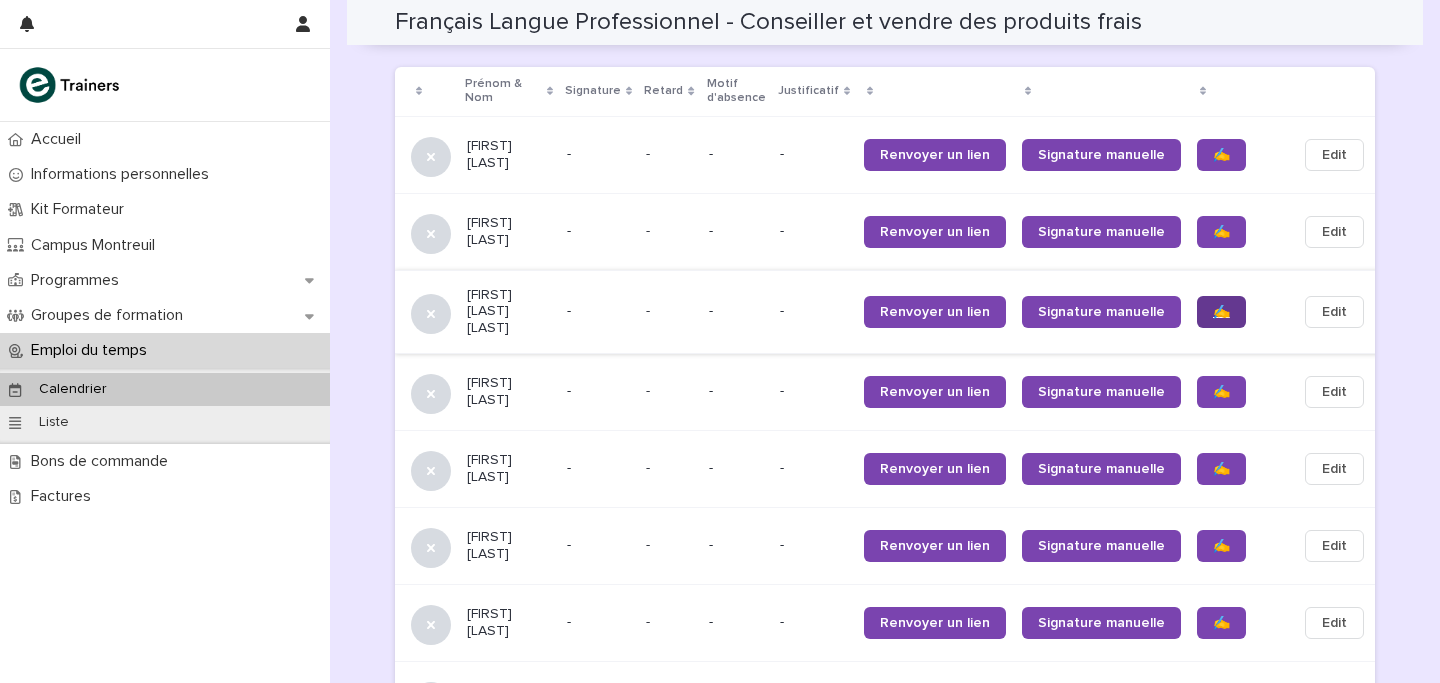click on "✍️" at bounding box center [1221, 312] 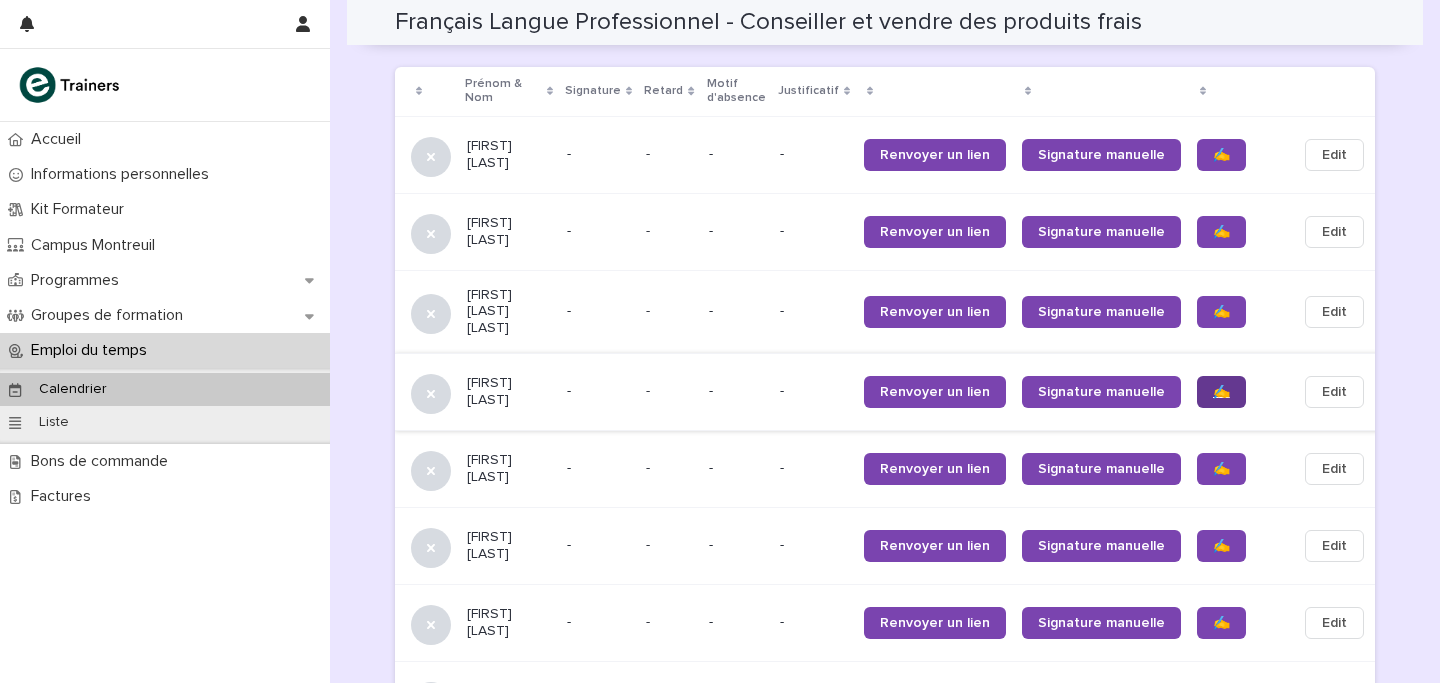 click on "✍️" at bounding box center [1221, 392] 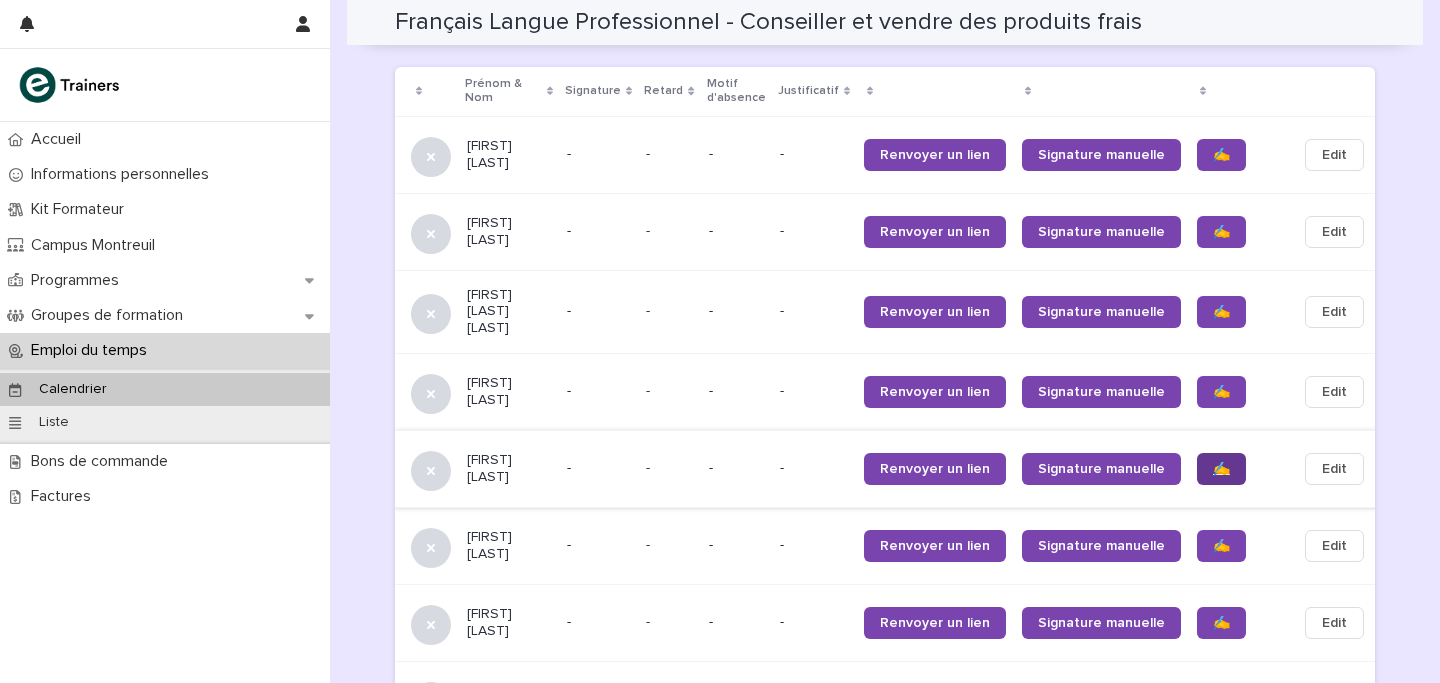 click on "✍️" at bounding box center [1221, 469] 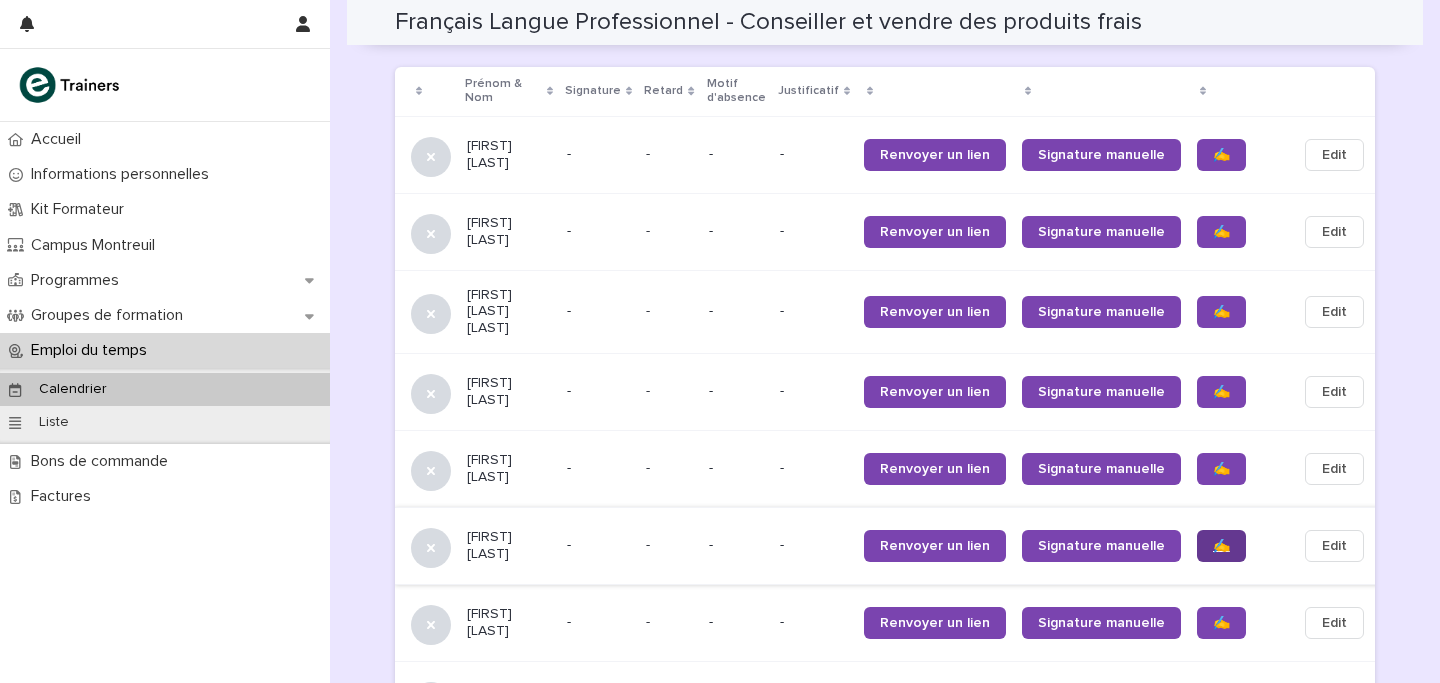 click on "✍️" at bounding box center [1221, 546] 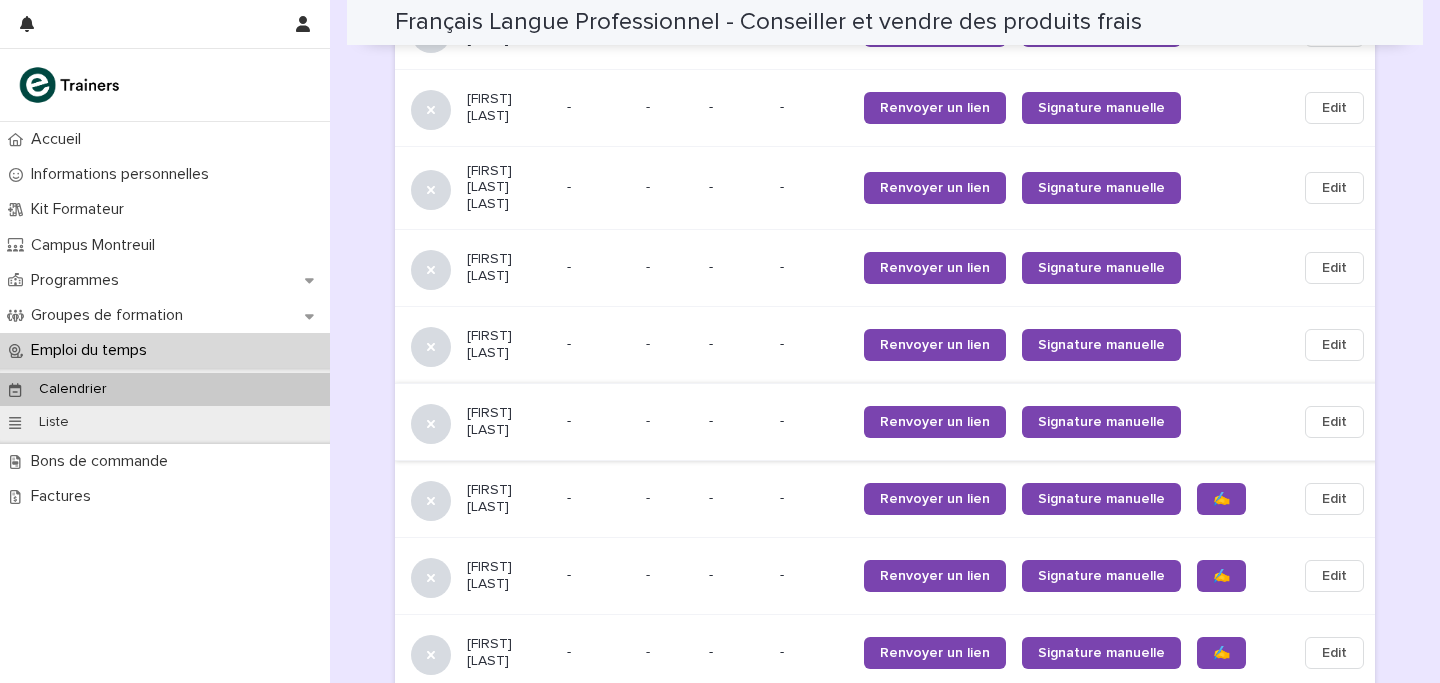 click on "✍️" at bounding box center (1221, 576) 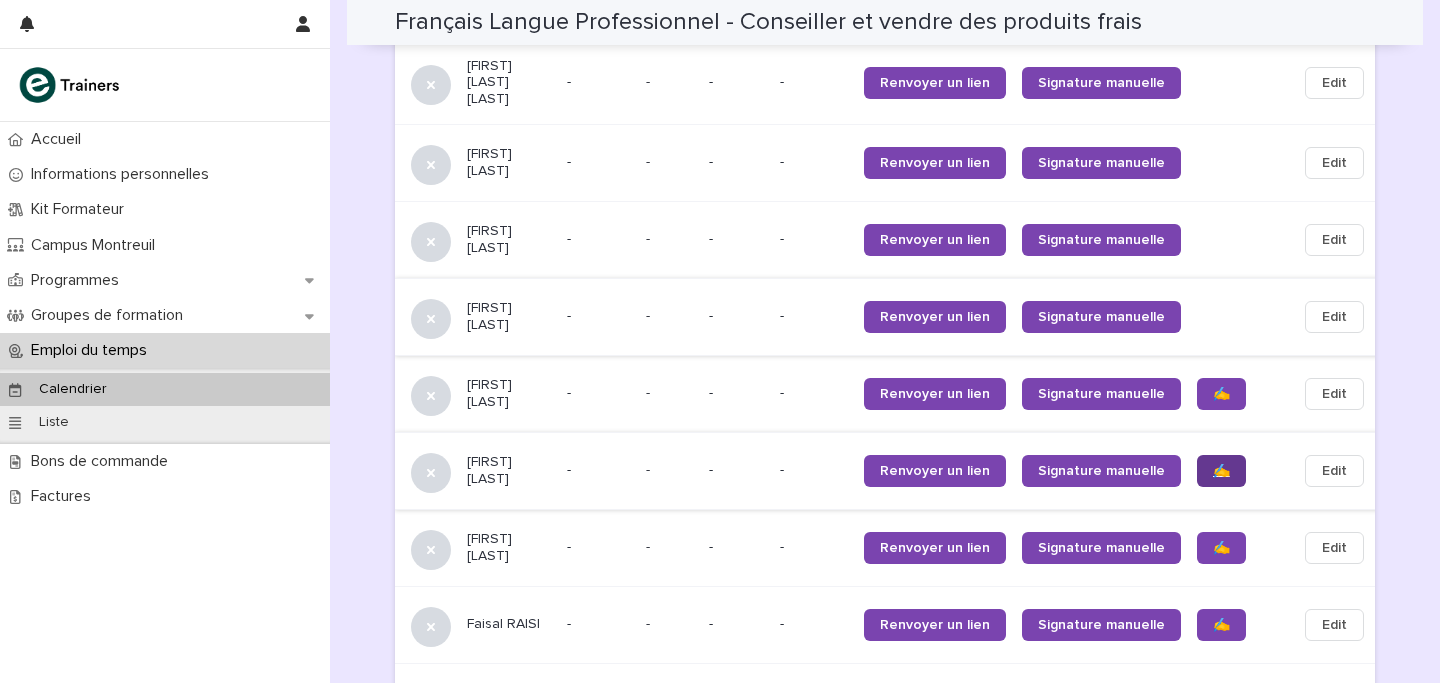 scroll, scrollTop: 1590, scrollLeft: 0, axis: vertical 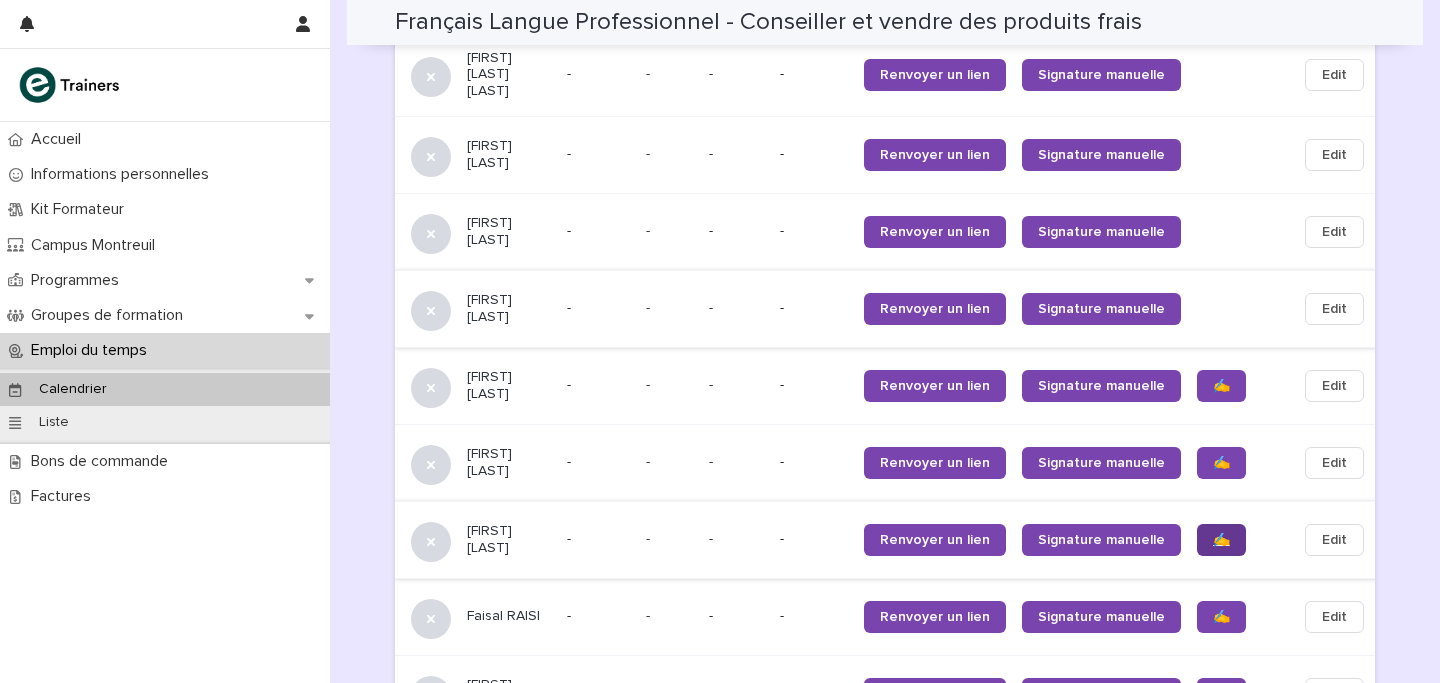 click on "✍️" at bounding box center [1221, 540] 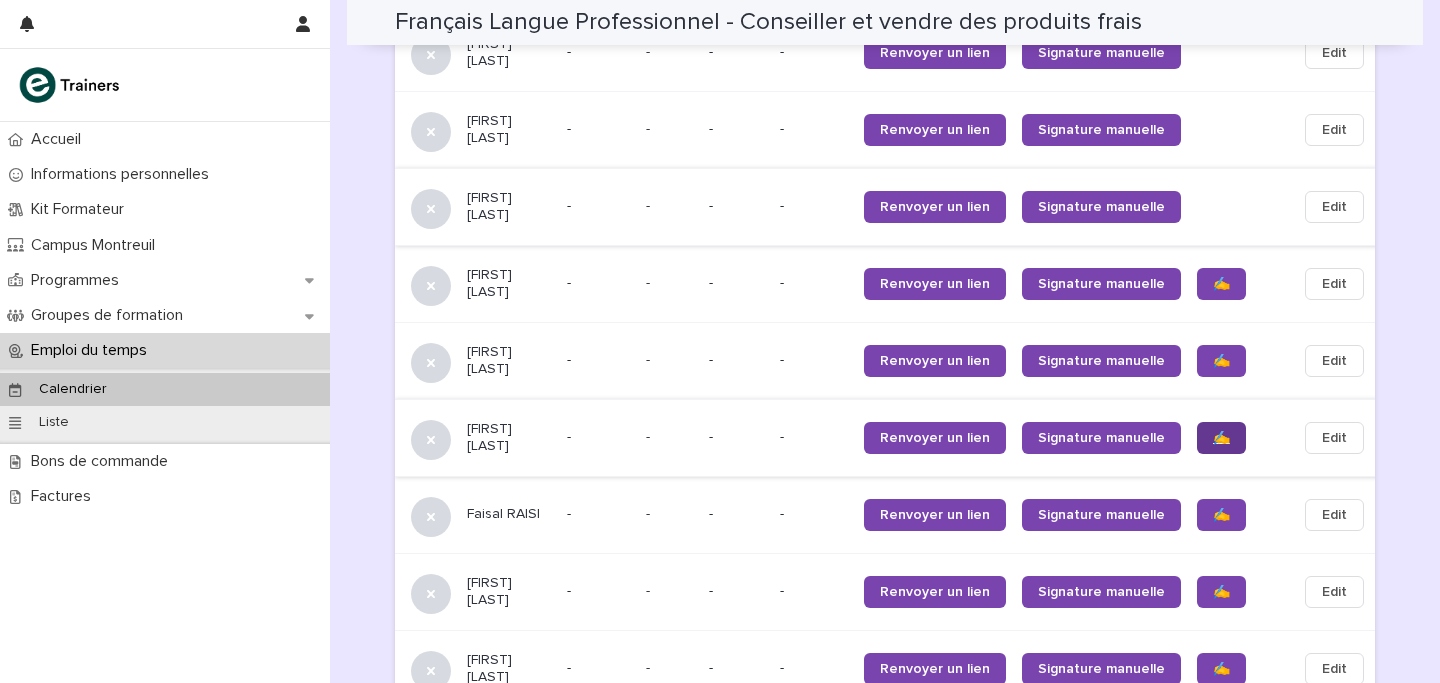 scroll, scrollTop: 1718, scrollLeft: 0, axis: vertical 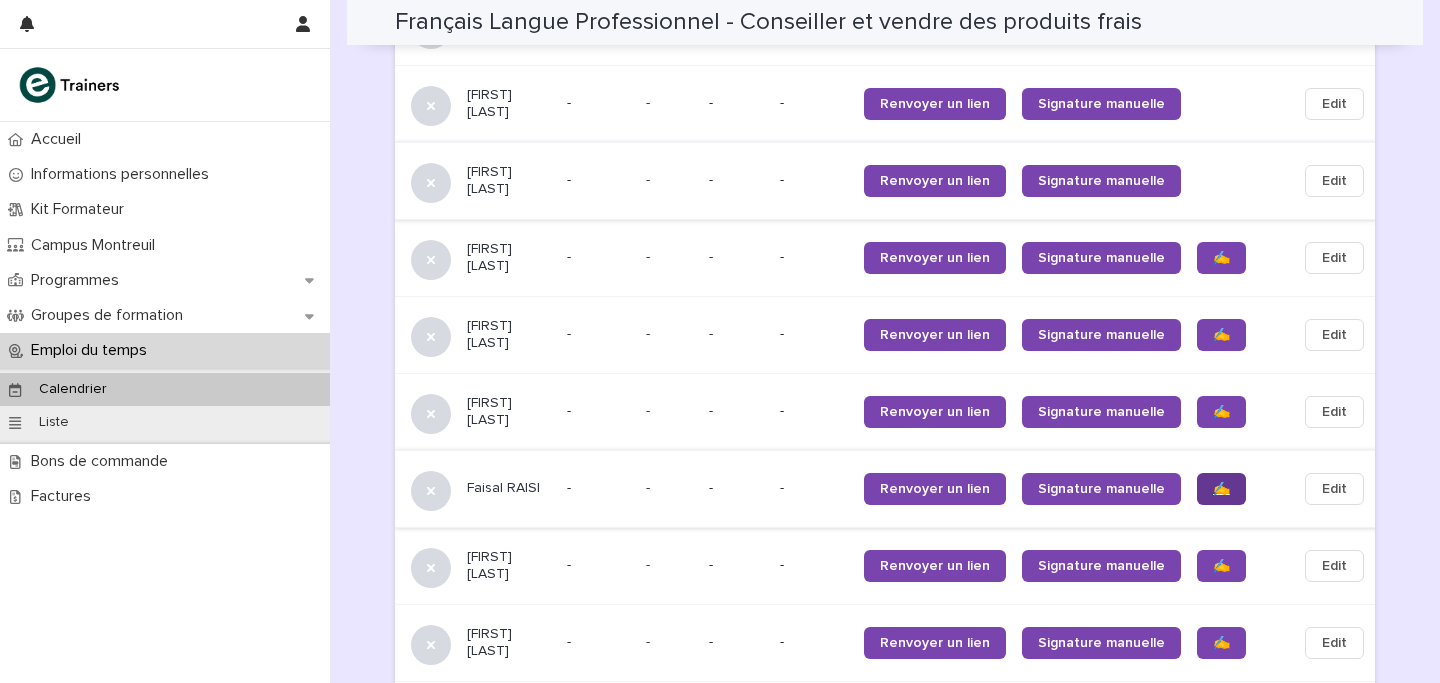 click on "✍️" at bounding box center (1221, 489) 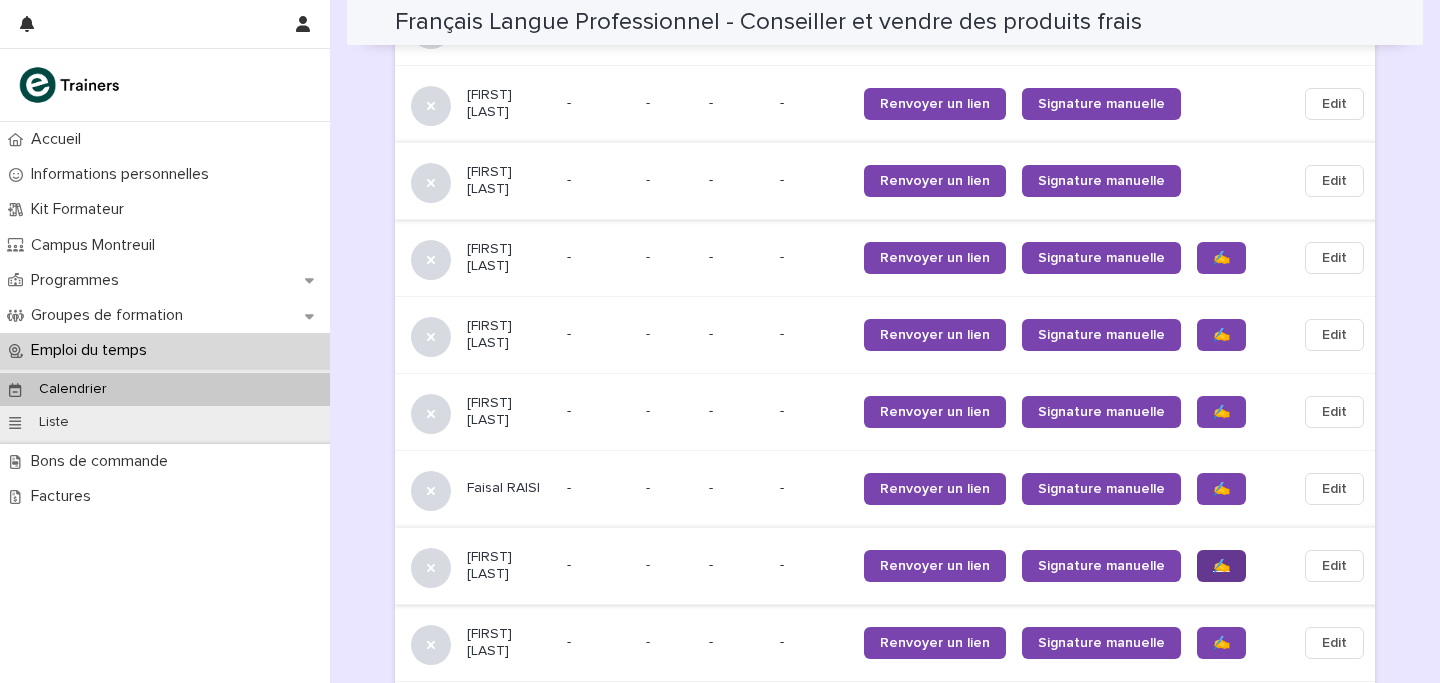 click on "✍️" at bounding box center [1221, 566] 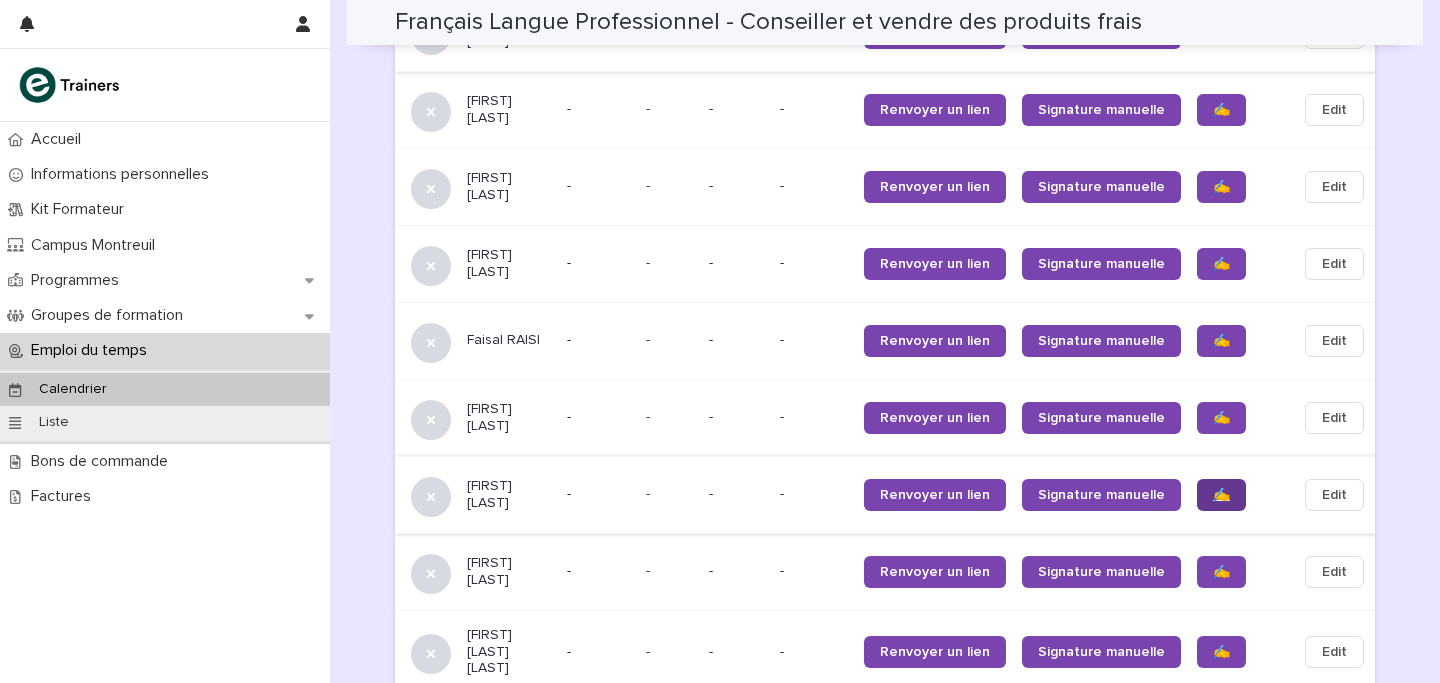 click on "✍️" at bounding box center [1221, 495] 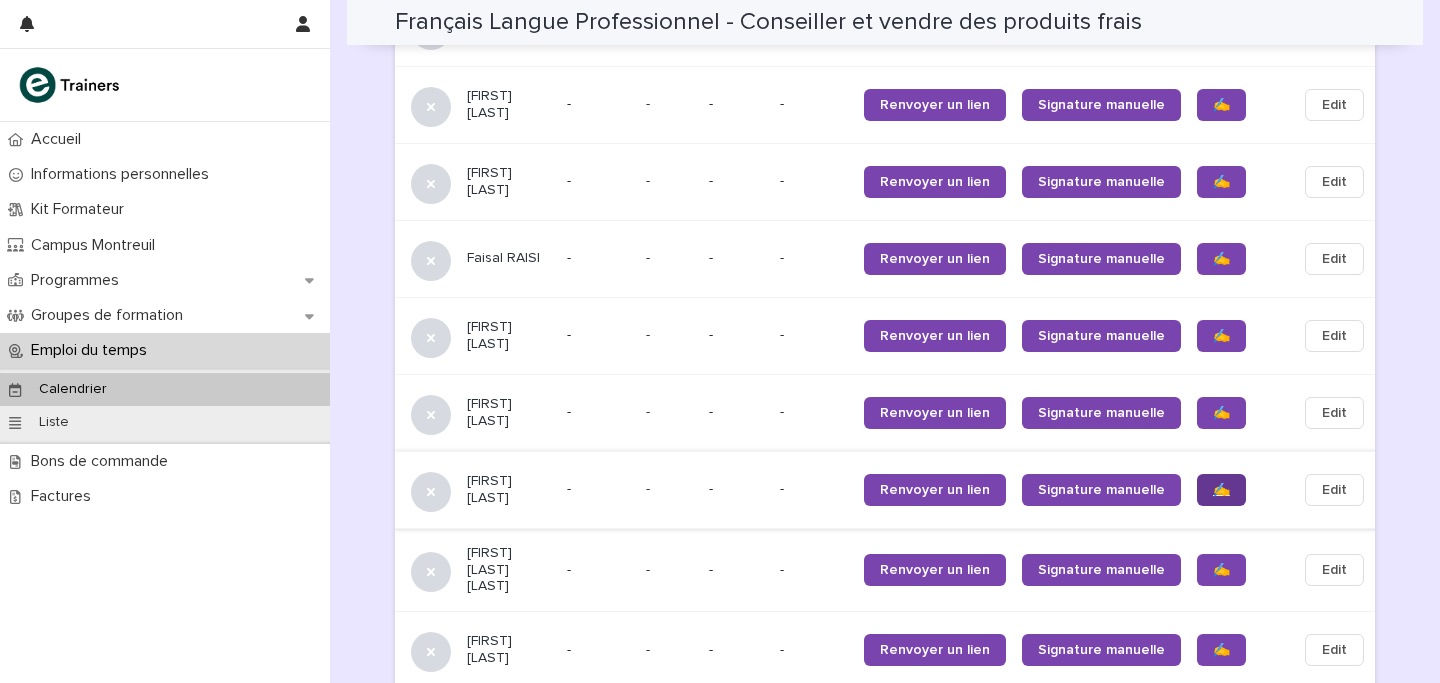 click on "✍️" at bounding box center [1221, 490] 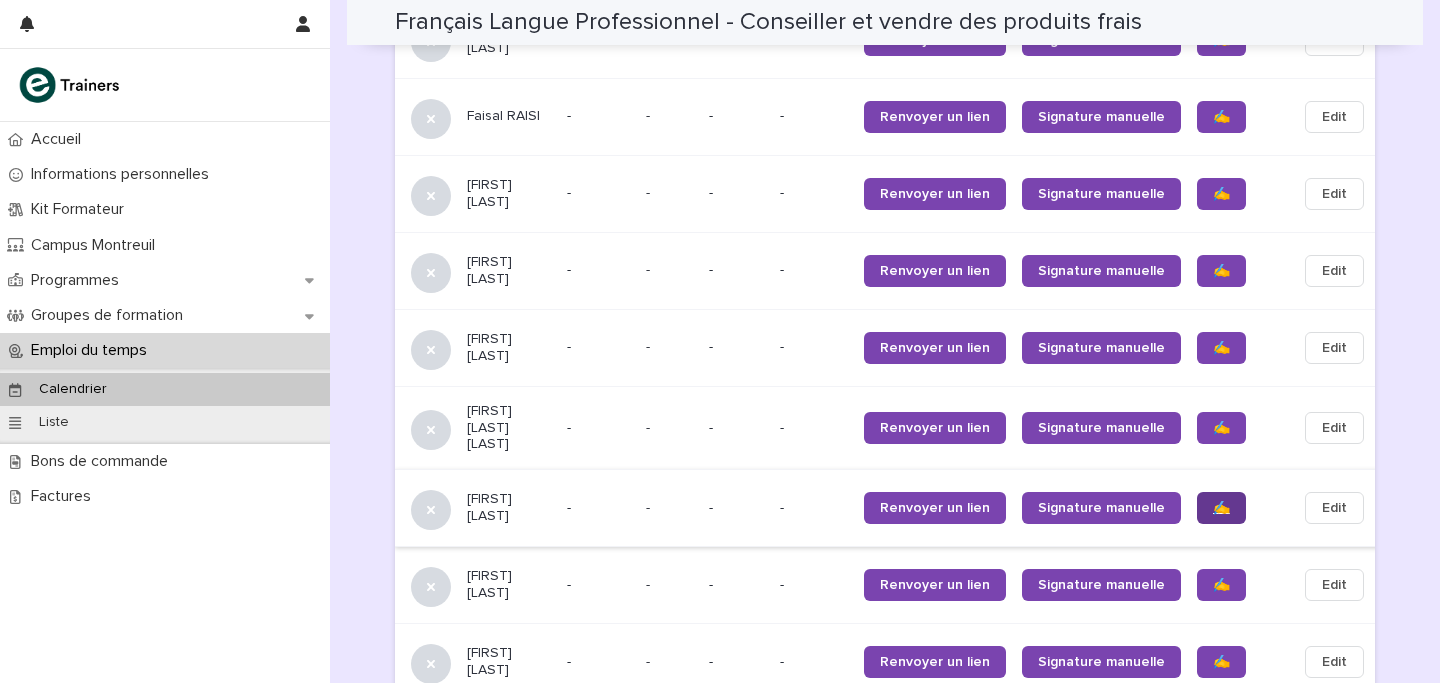 click on "✍️" at bounding box center (1221, 508) 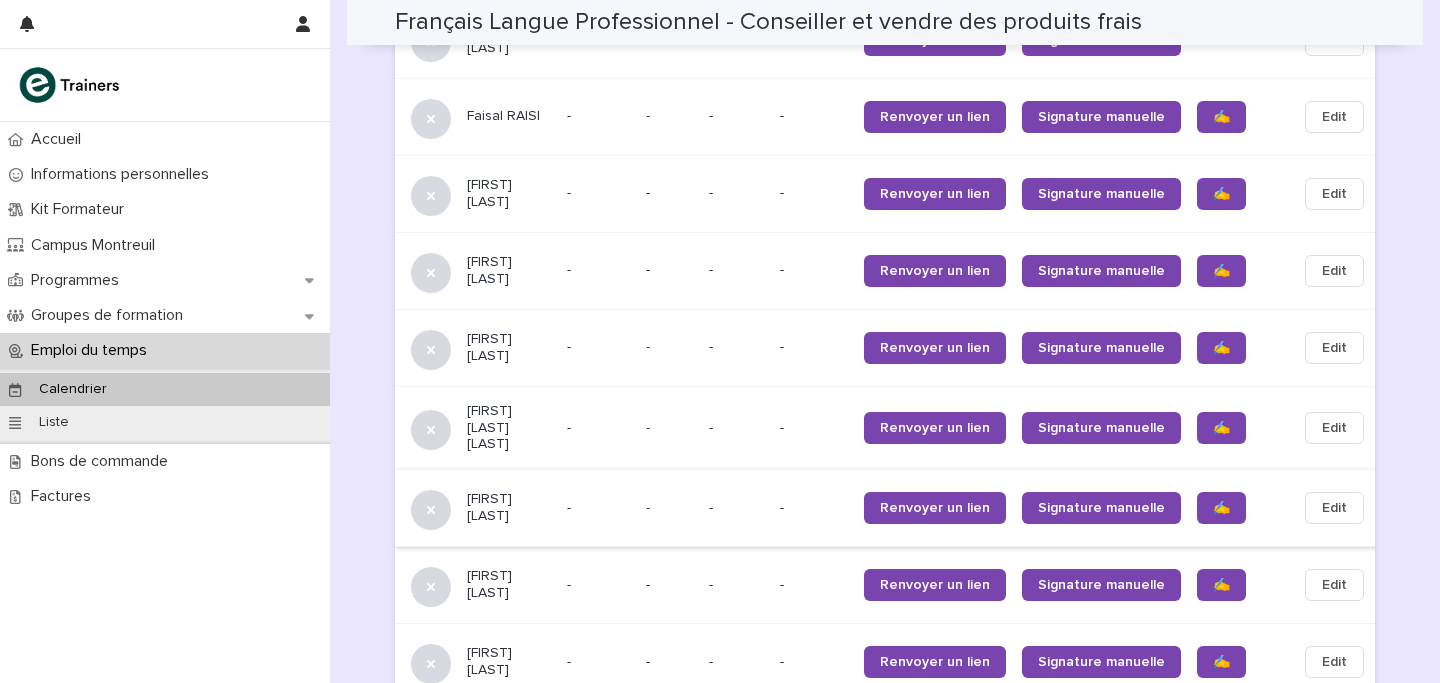 click on "✍️" at bounding box center (1221, 585) 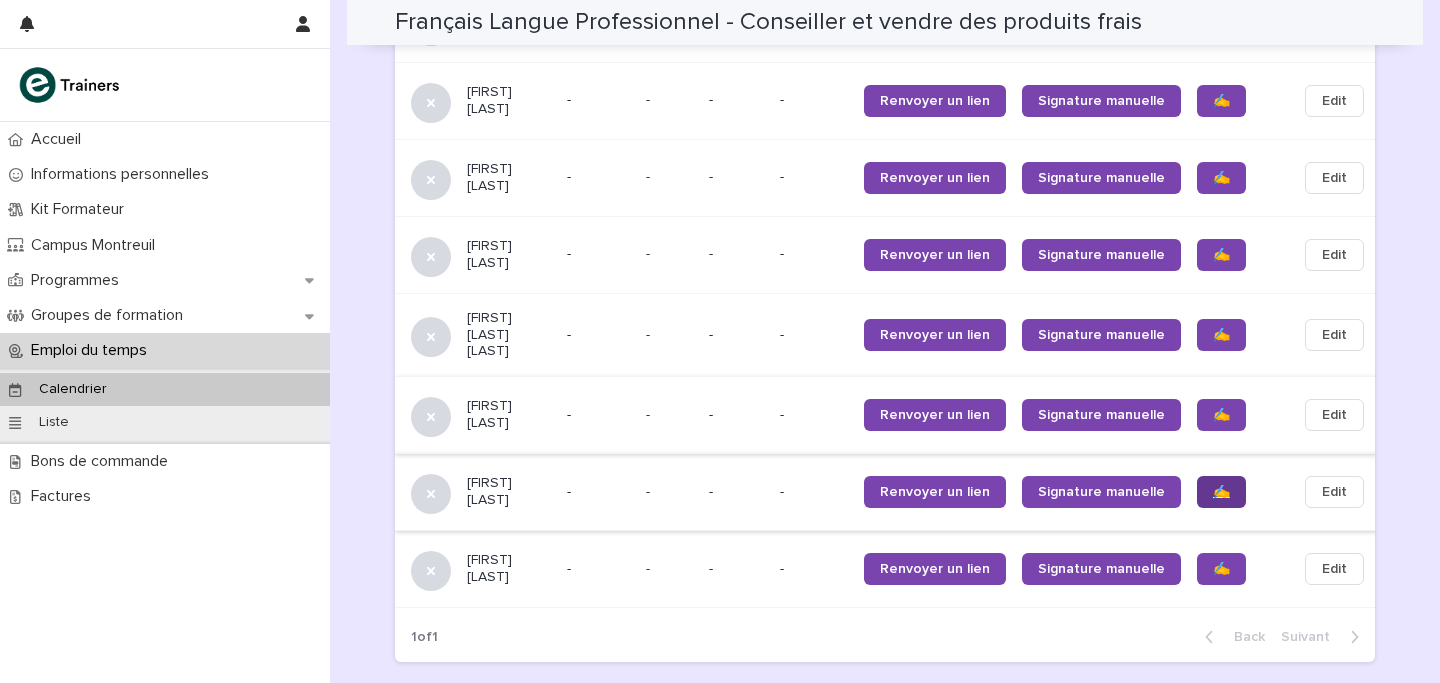 scroll, scrollTop: 2185, scrollLeft: 0, axis: vertical 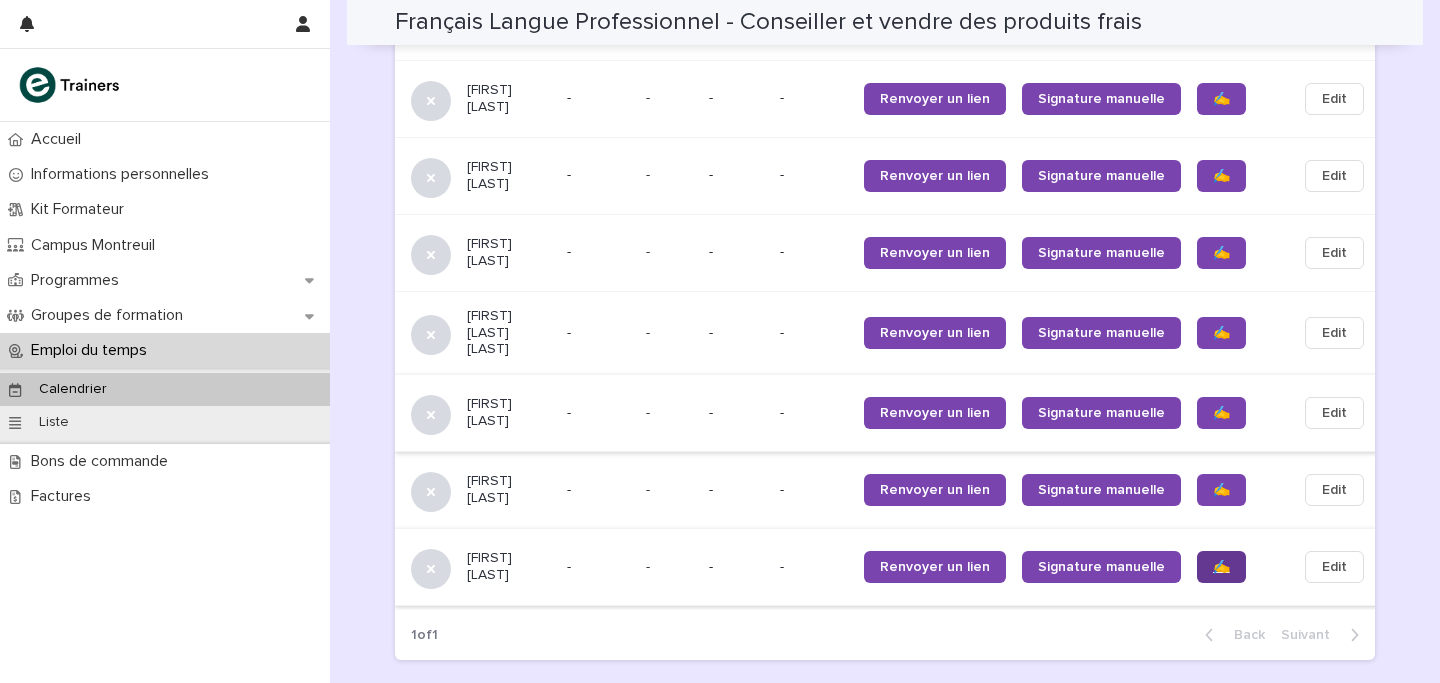 click on "✍️" at bounding box center (1221, 567) 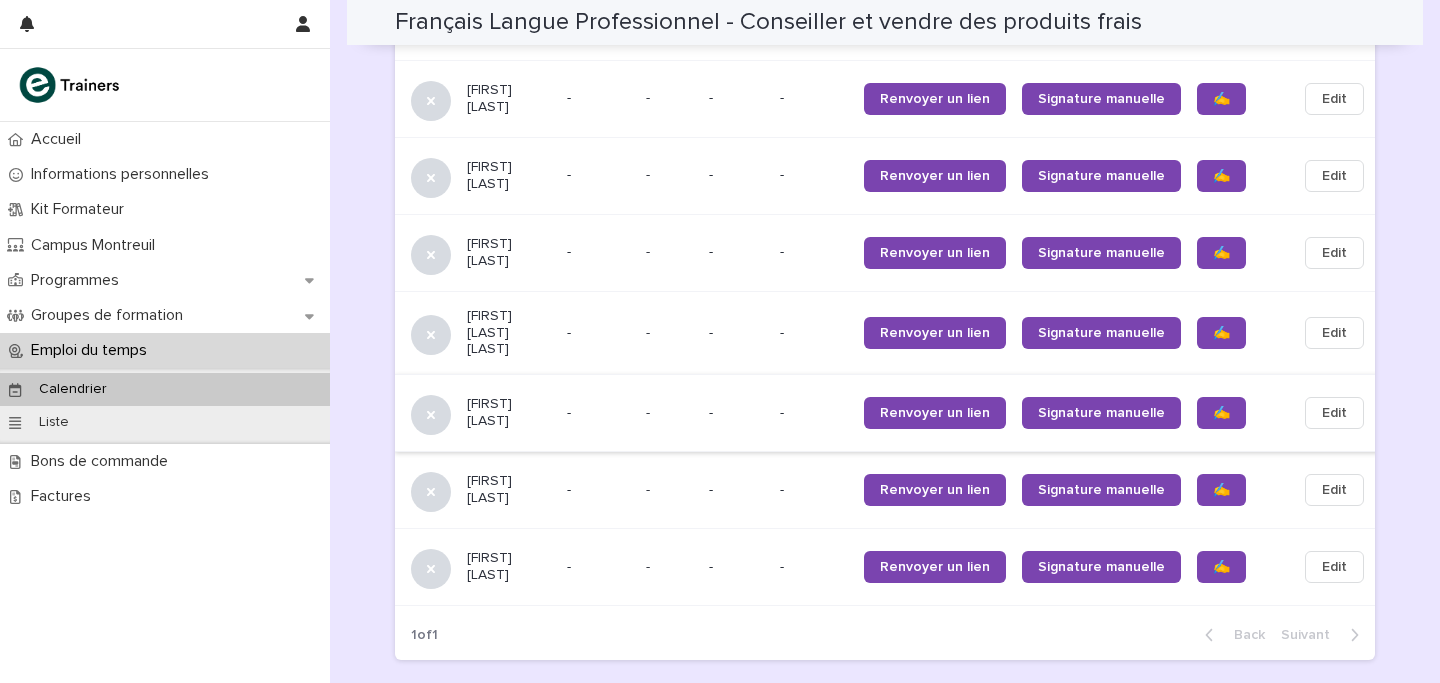 click on "Calendrier" at bounding box center [165, 389] 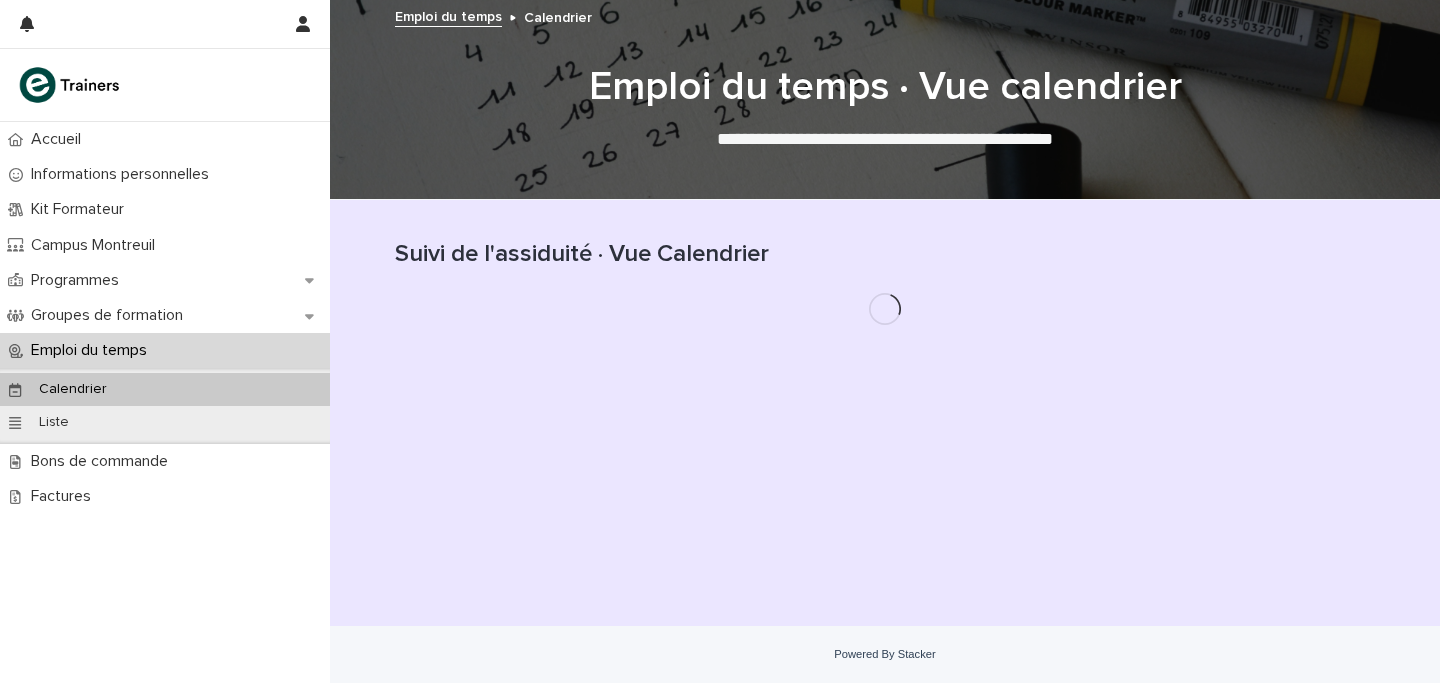 scroll, scrollTop: 0, scrollLeft: 0, axis: both 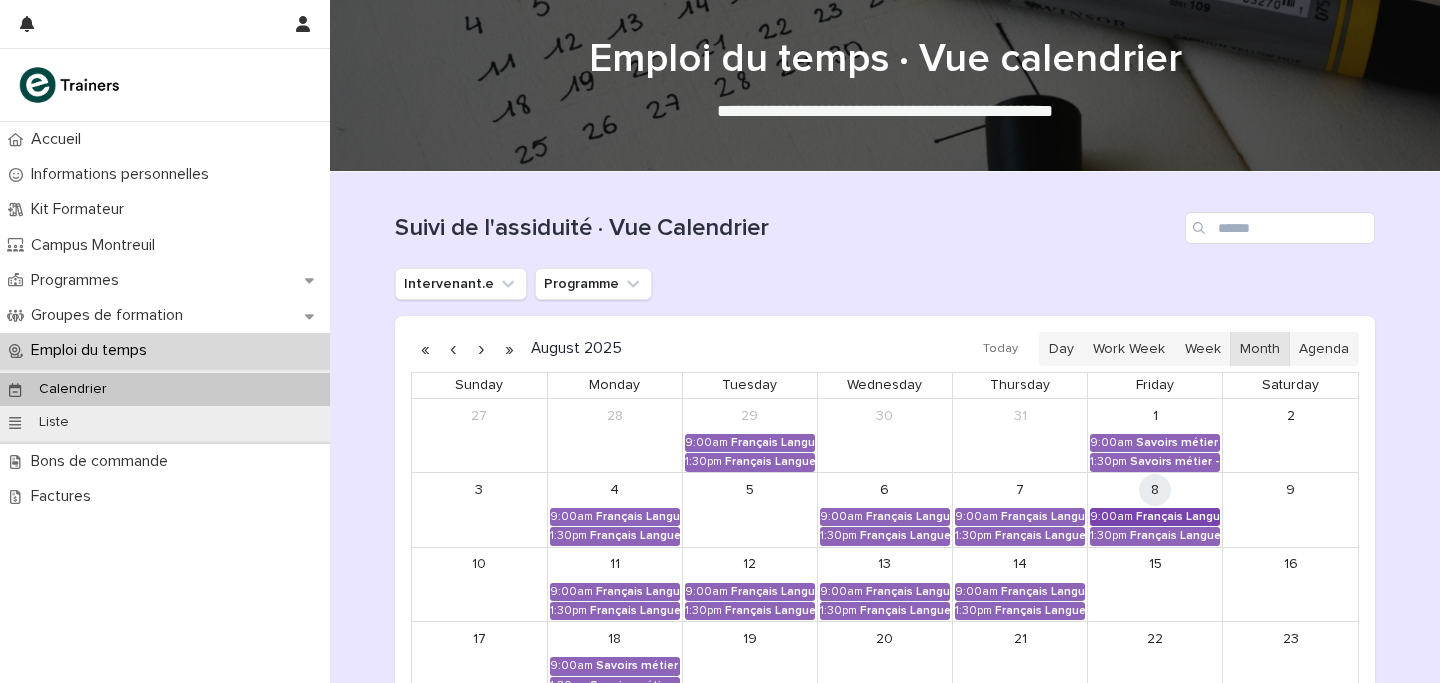 click on "Français Langue Professionnel - Conseiller et vendre des produits frais" at bounding box center [1178, 517] 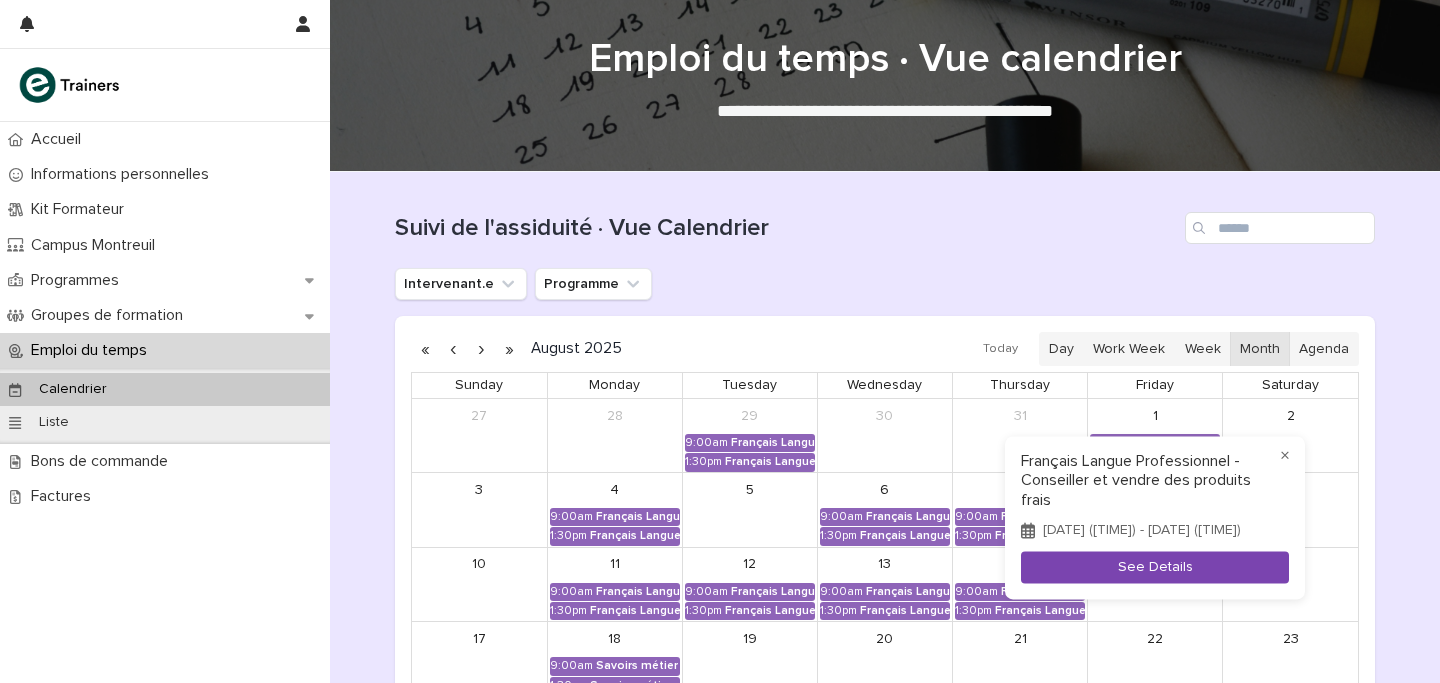 click on "See Details" at bounding box center [1155, 567] 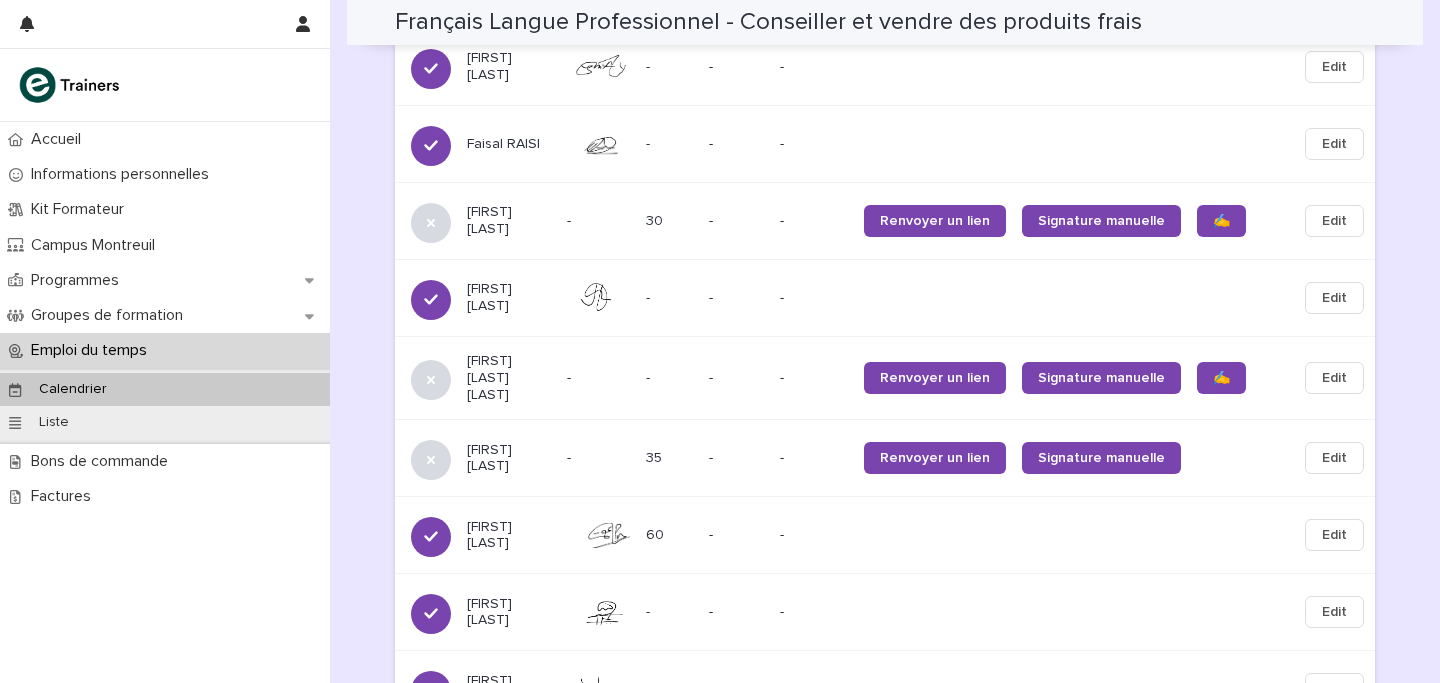 scroll, scrollTop: 1785, scrollLeft: 0, axis: vertical 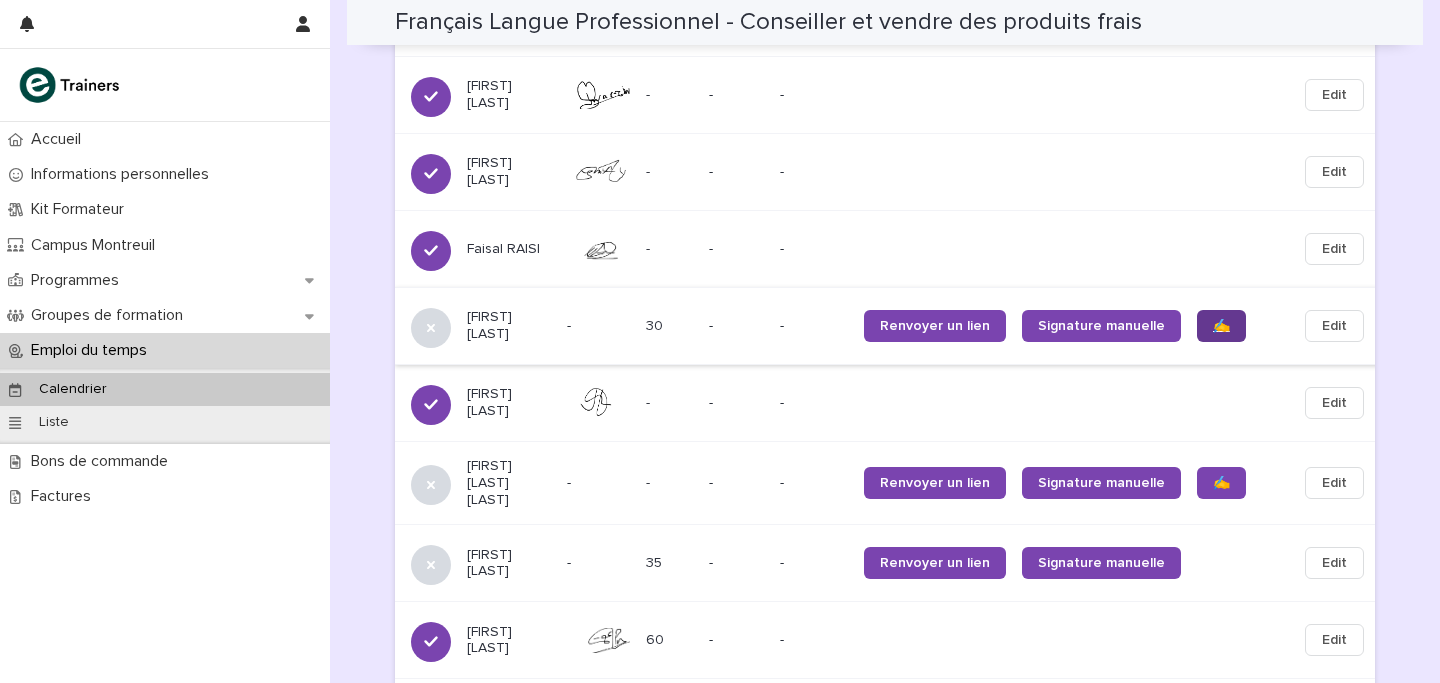click on "✍️" at bounding box center [1221, 326] 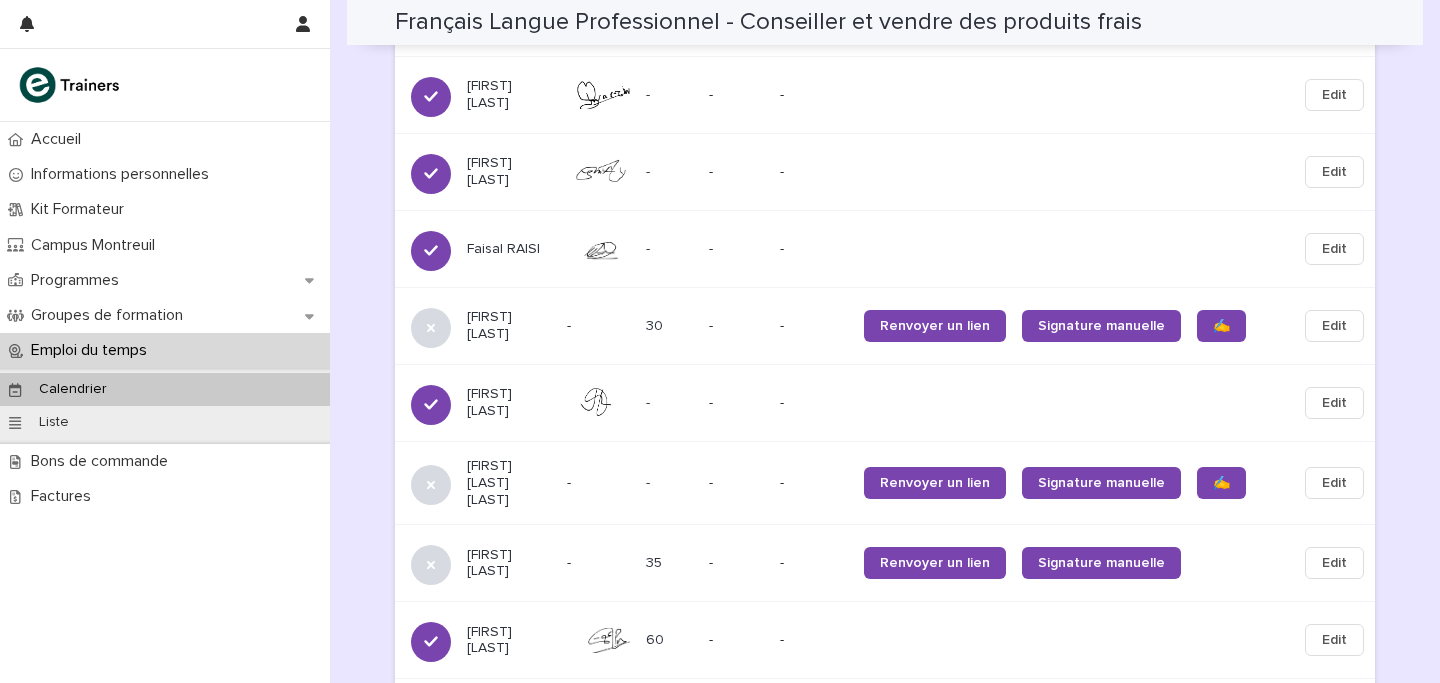 click on "Calendrier" at bounding box center [165, 389] 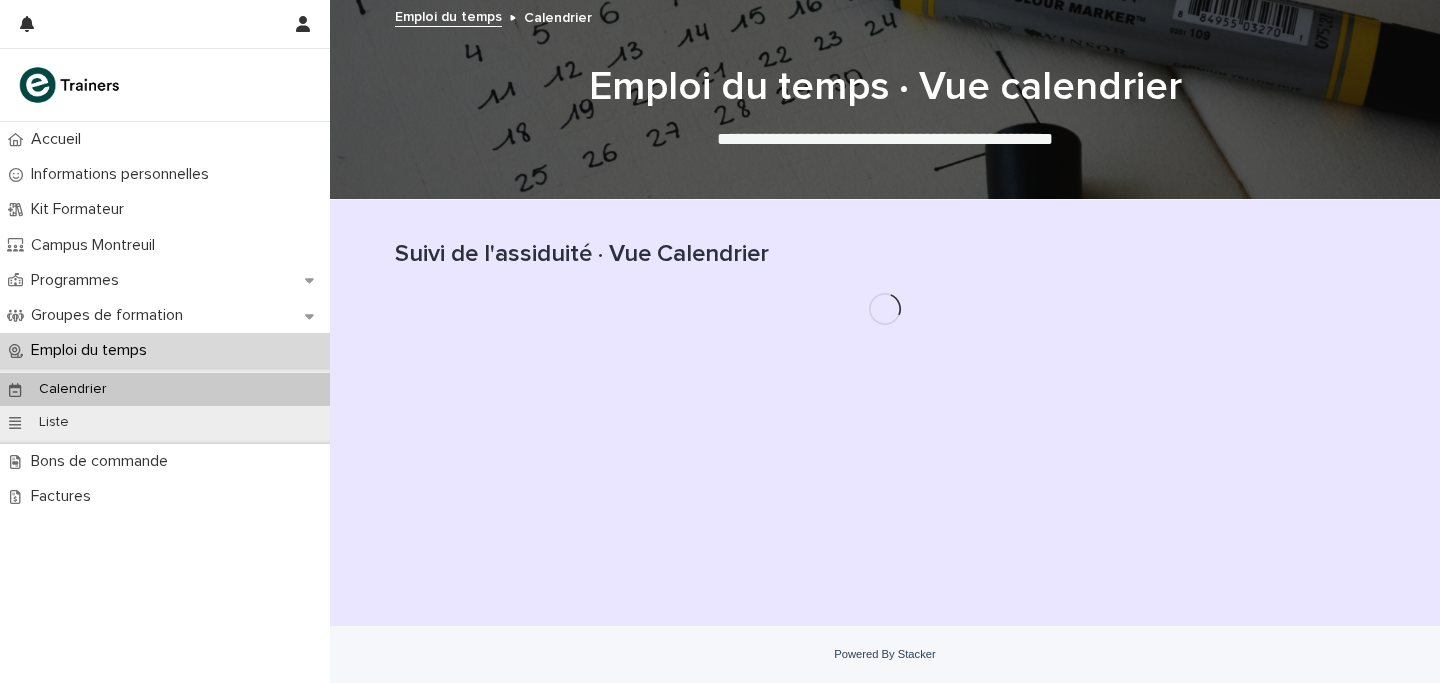 scroll, scrollTop: 0, scrollLeft: 0, axis: both 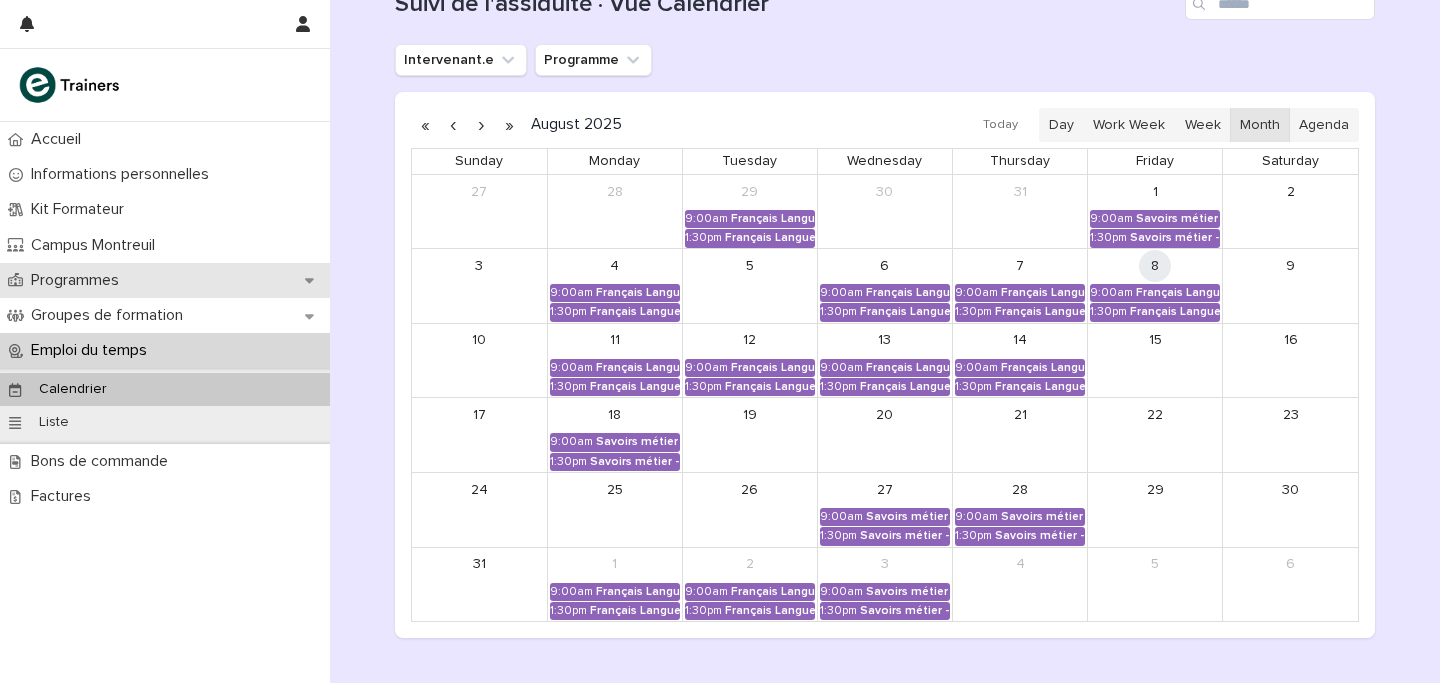 click on "Programmes" at bounding box center [79, 280] 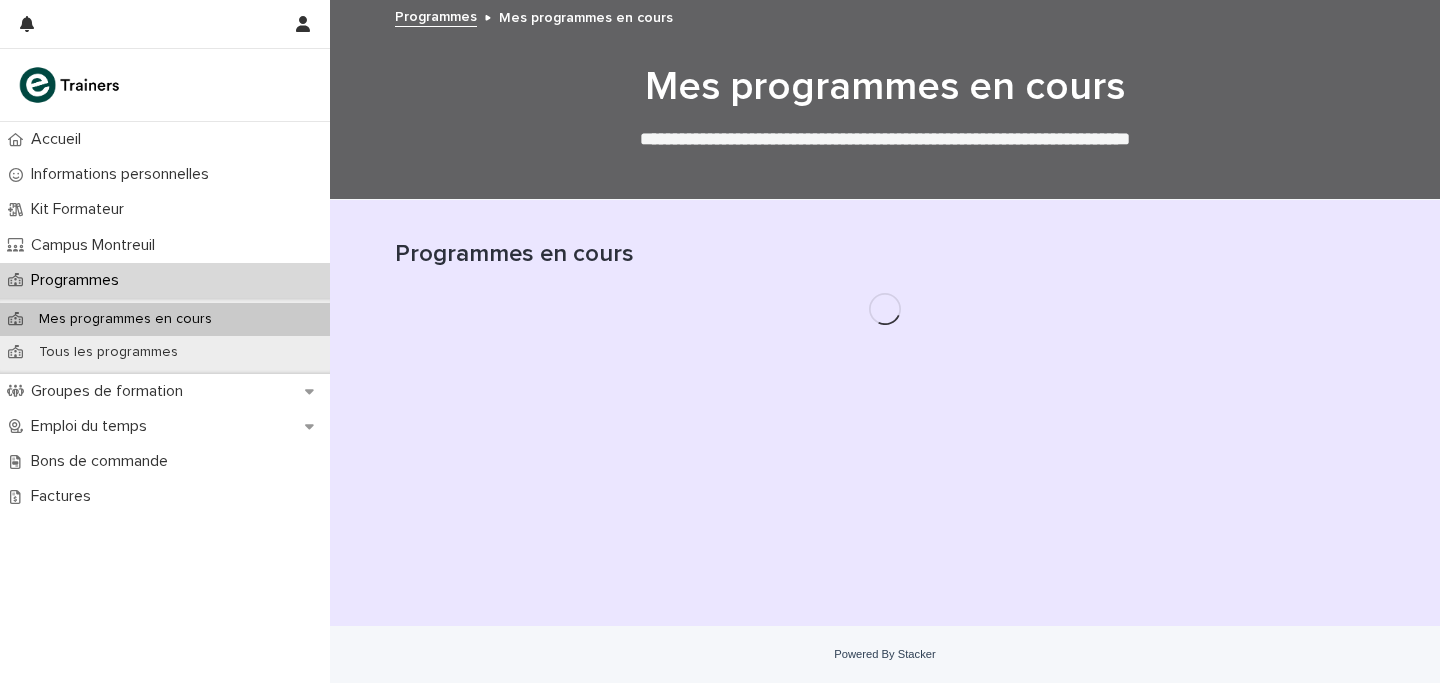 scroll, scrollTop: 0, scrollLeft: 0, axis: both 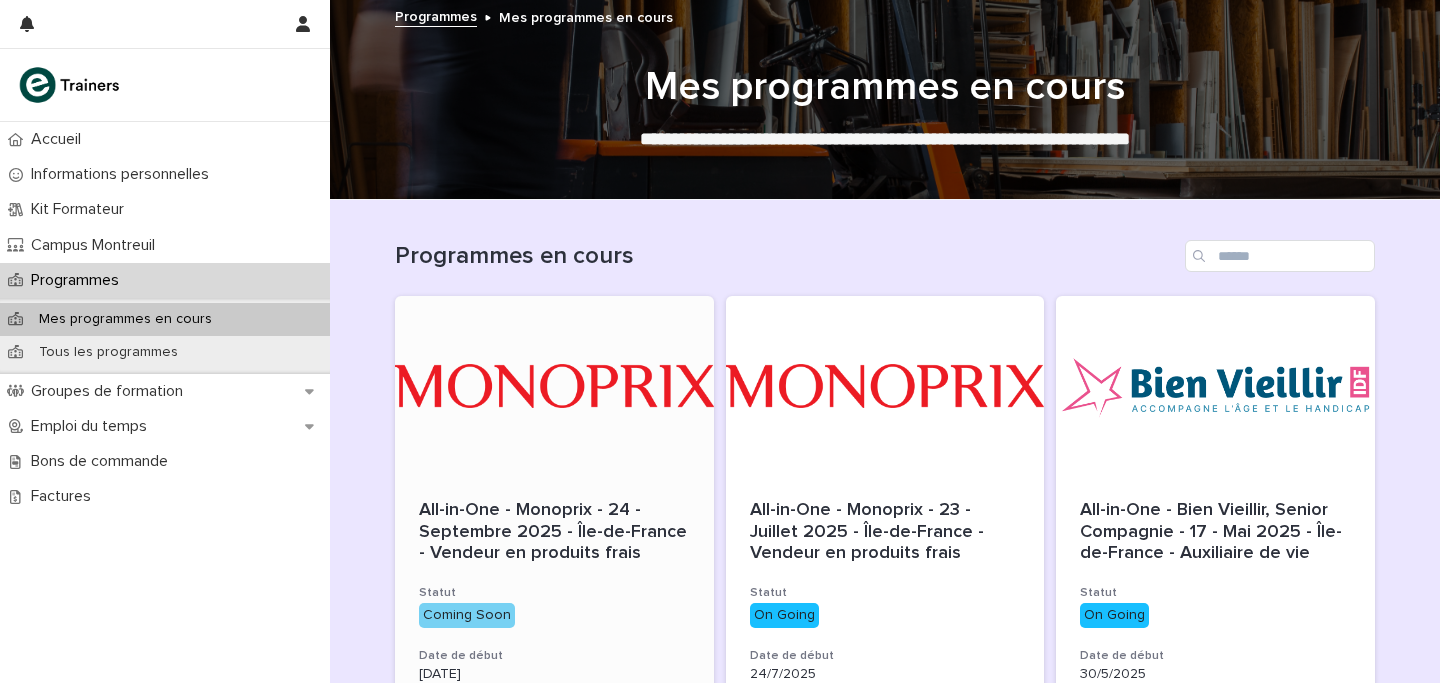 click at bounding box center (554, 386) 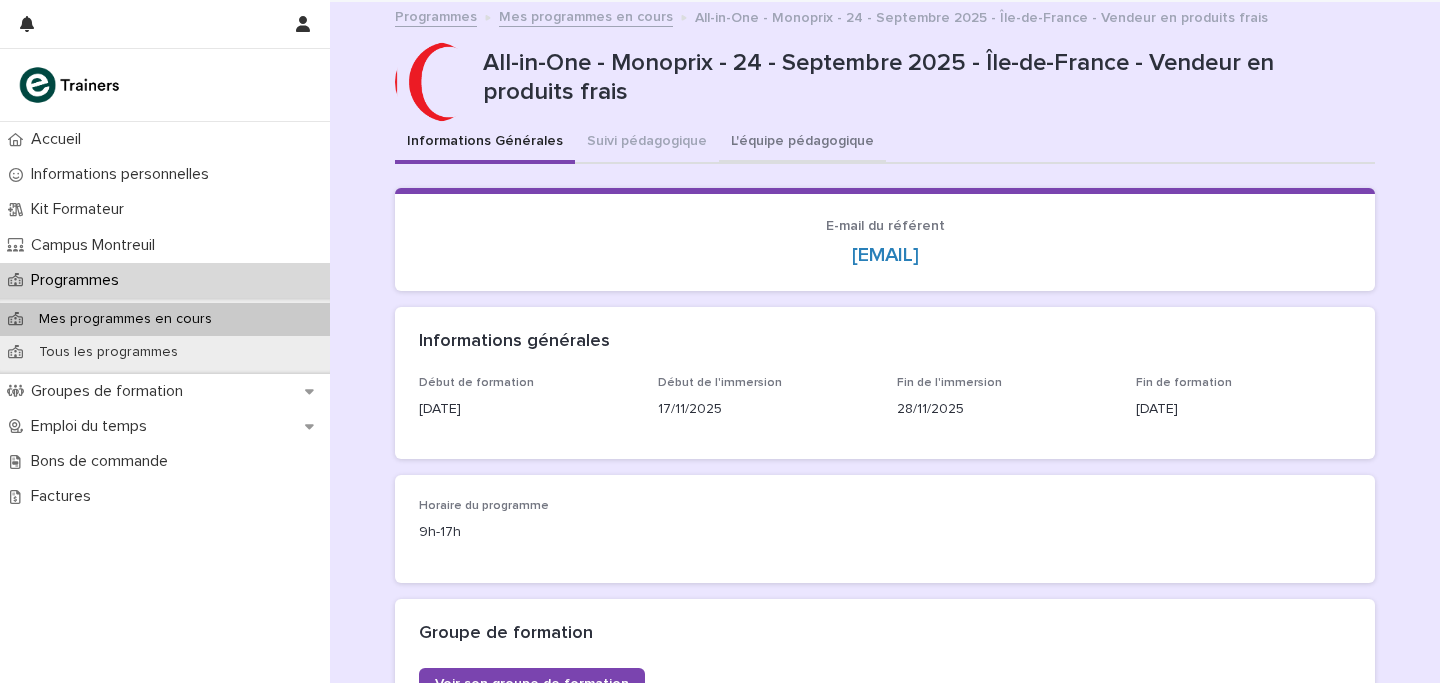 click on "L'équipe pédagogique" at bounding box center [802, 143] 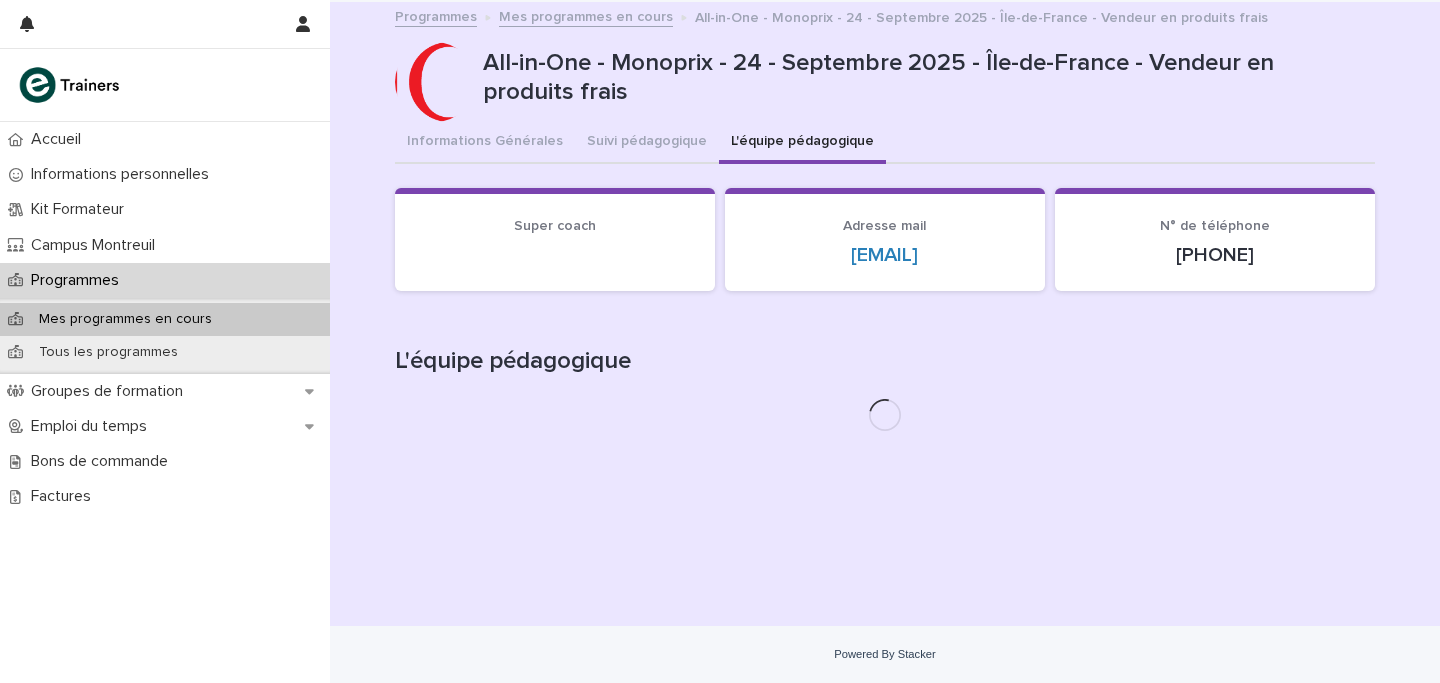 type 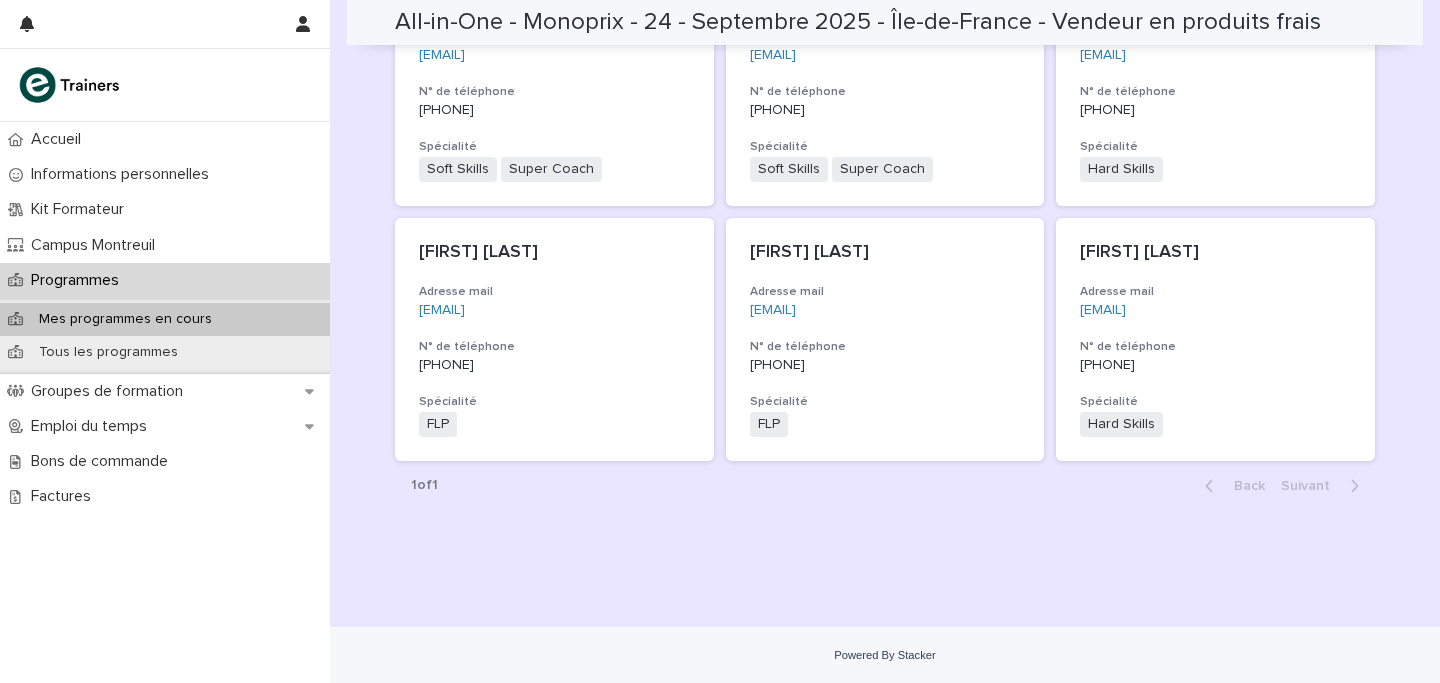 scroll, scrollTop: 485, scrollLeft: 0, axis: vertical 